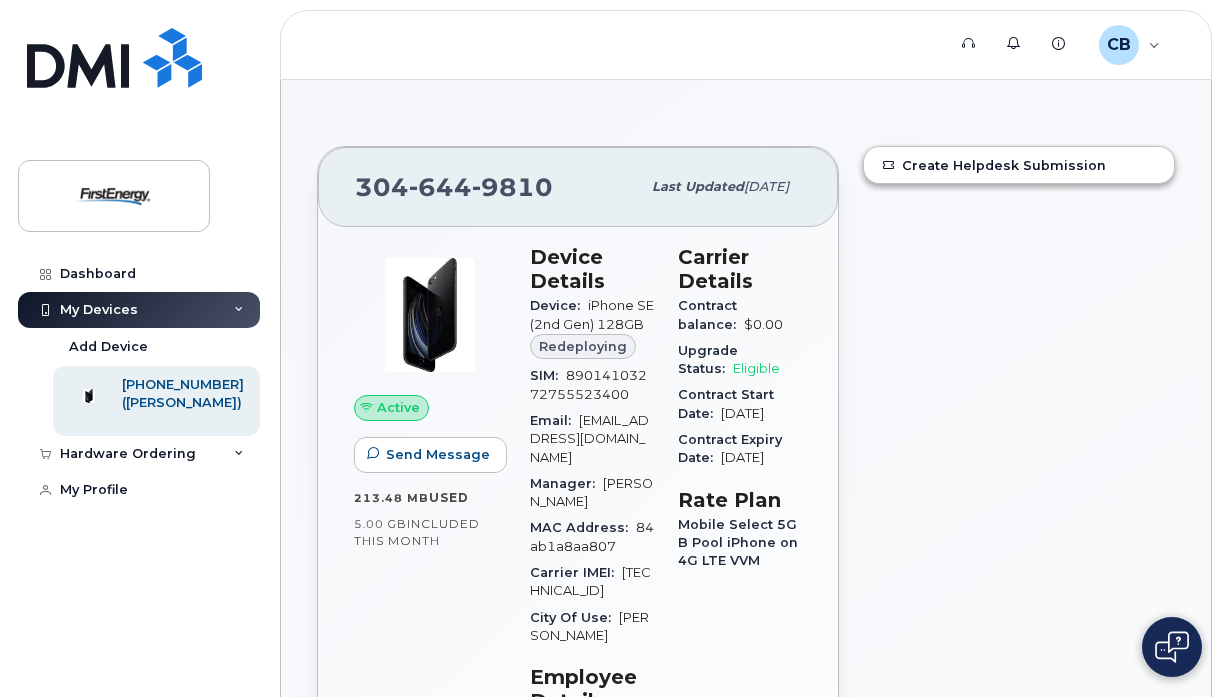 scroll, scrollTop: 0, scrollLeft: 0, axis: both 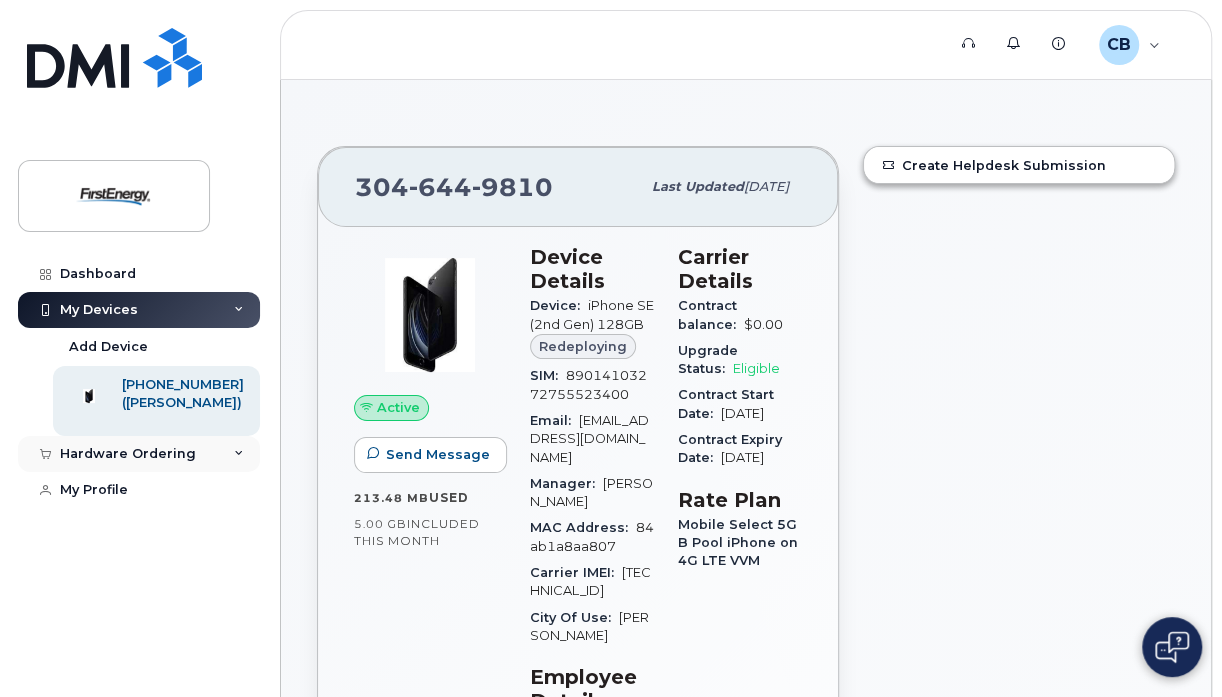 click on "Hardware Ordering" 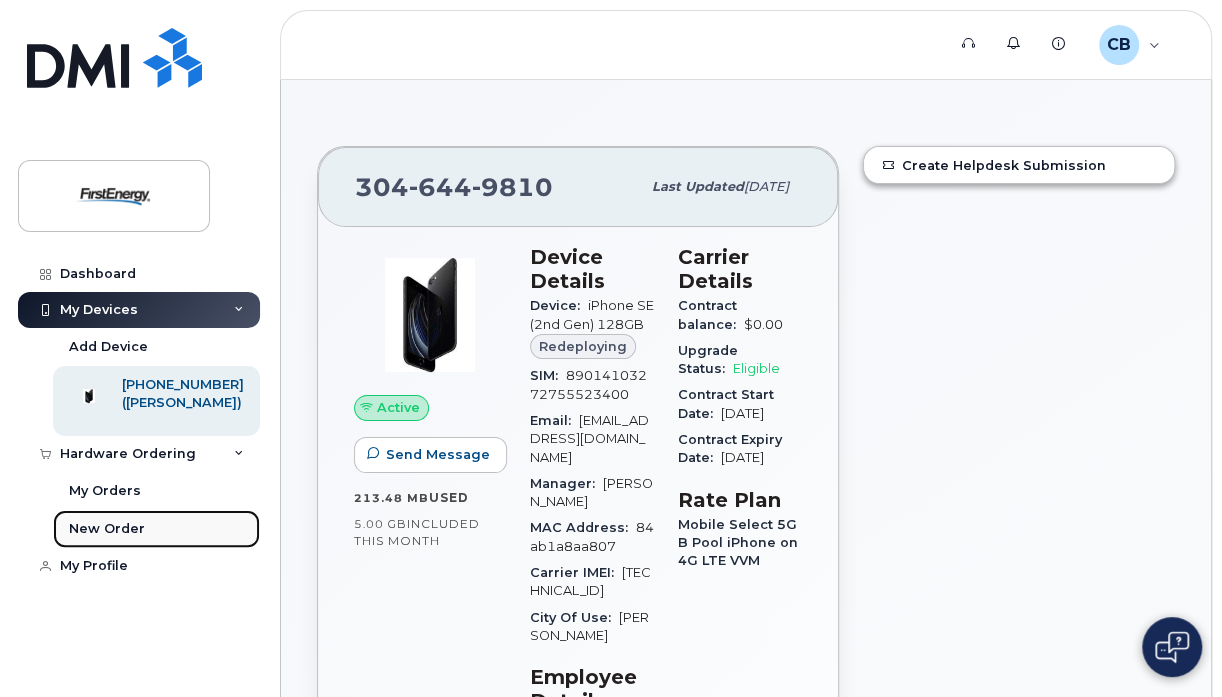 click on "New Order" 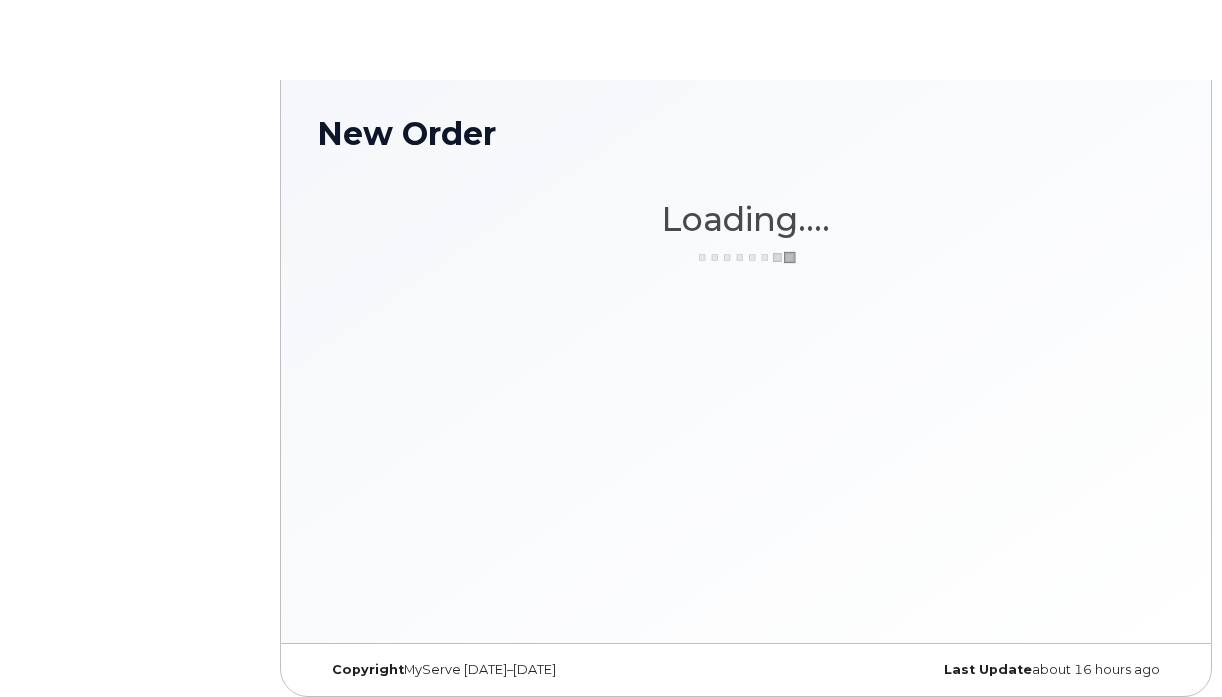 scroll, scrollTop: 0, scrollLeft: 0, axis: both 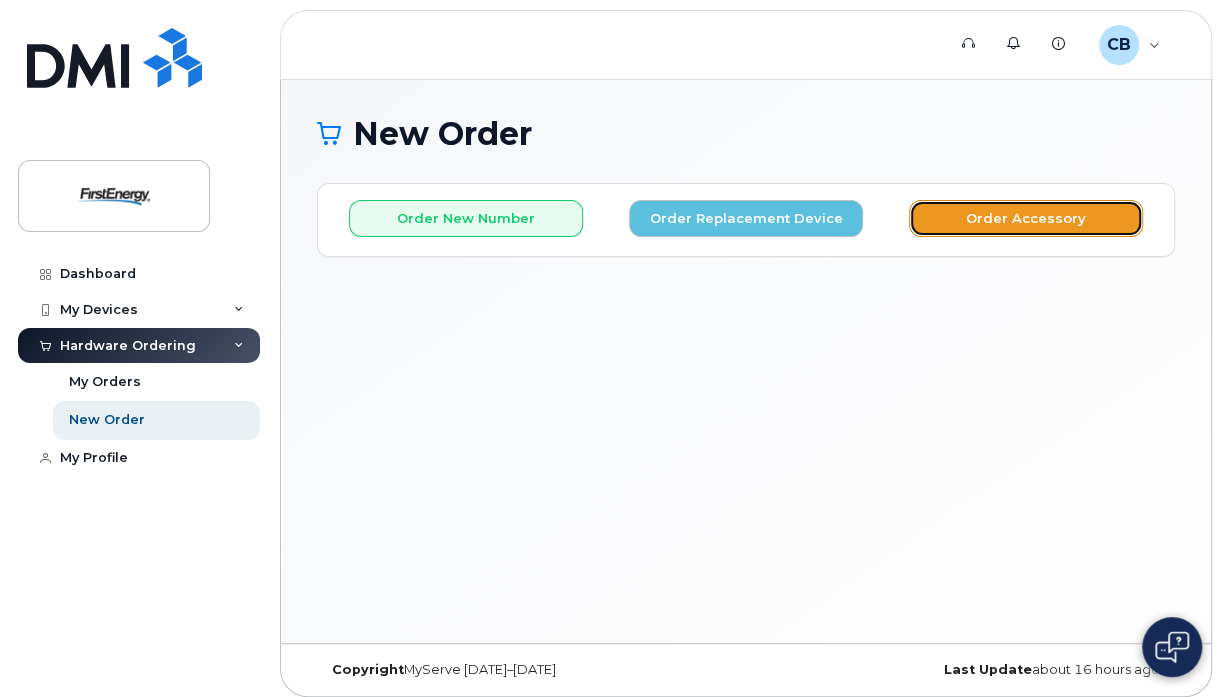click on "Order Accessory" 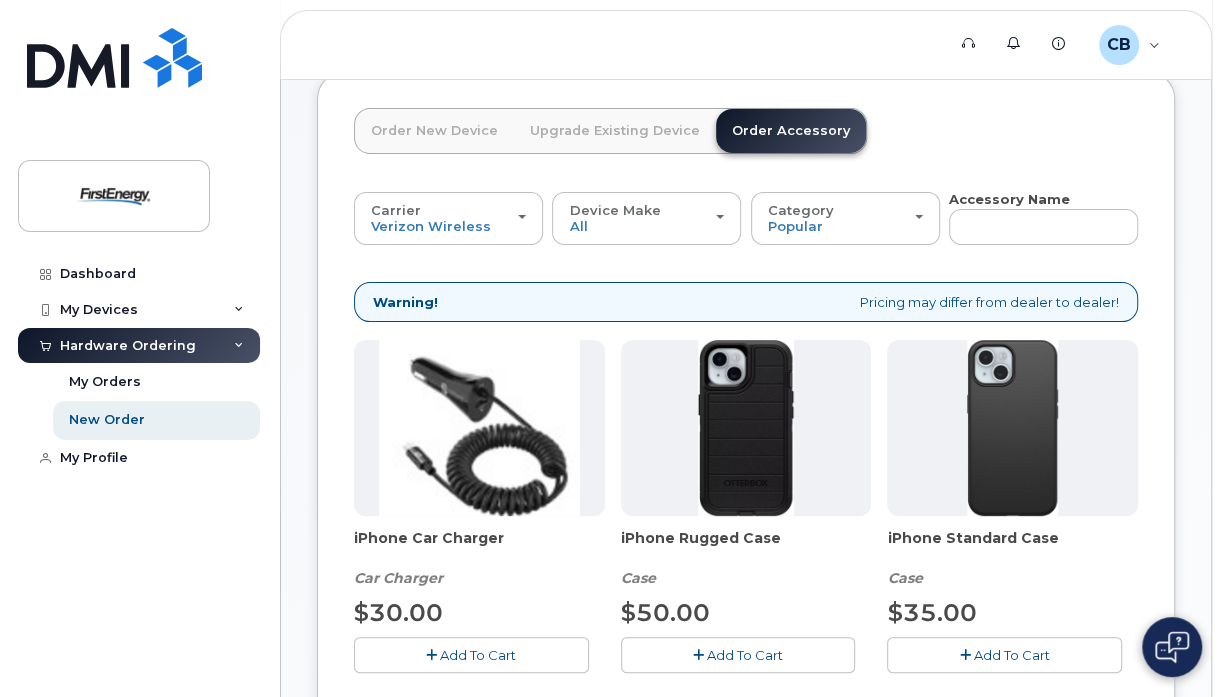 scroll, scrollTop: 104, scrollLeft: 0, axis: vertical 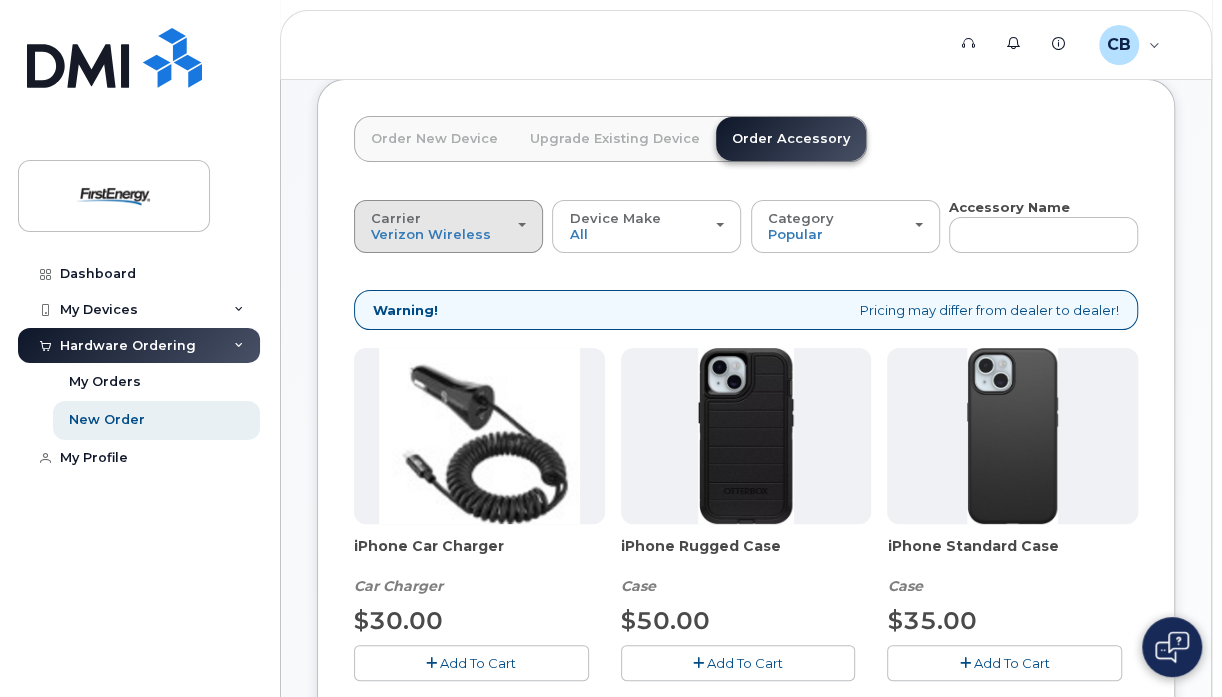 click on "Carrier
Verizon Wireless
AT&T Wireless
US Cellular" 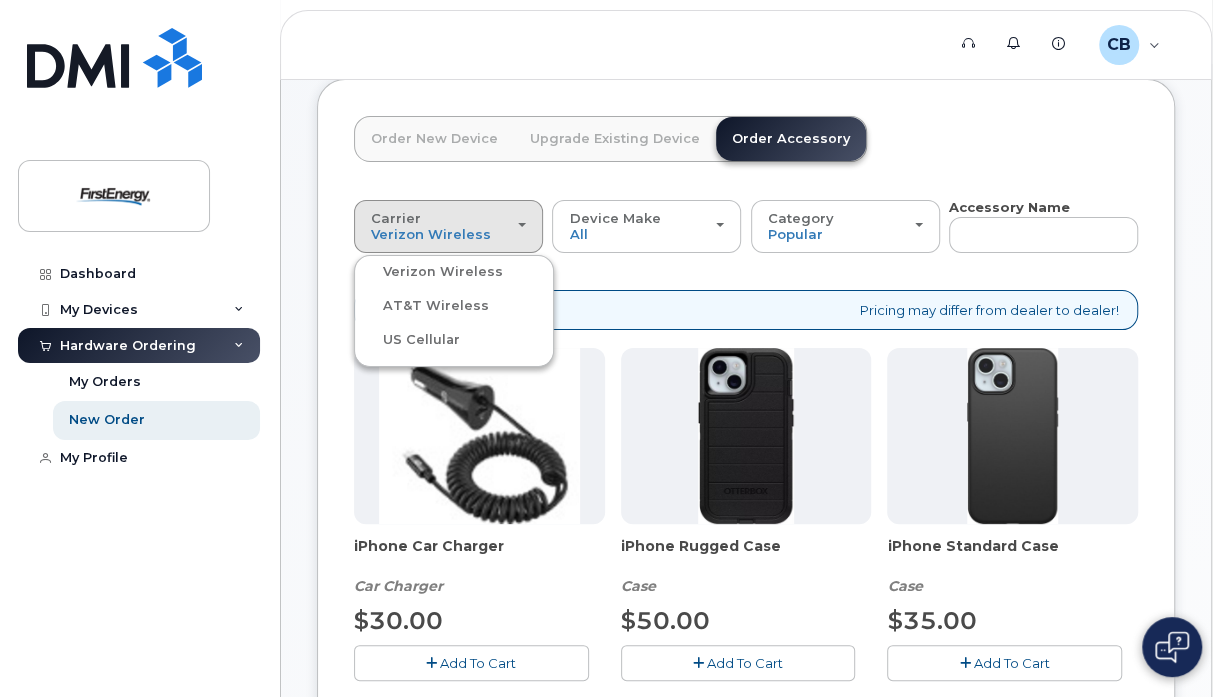 click on "AT&T Wireless" 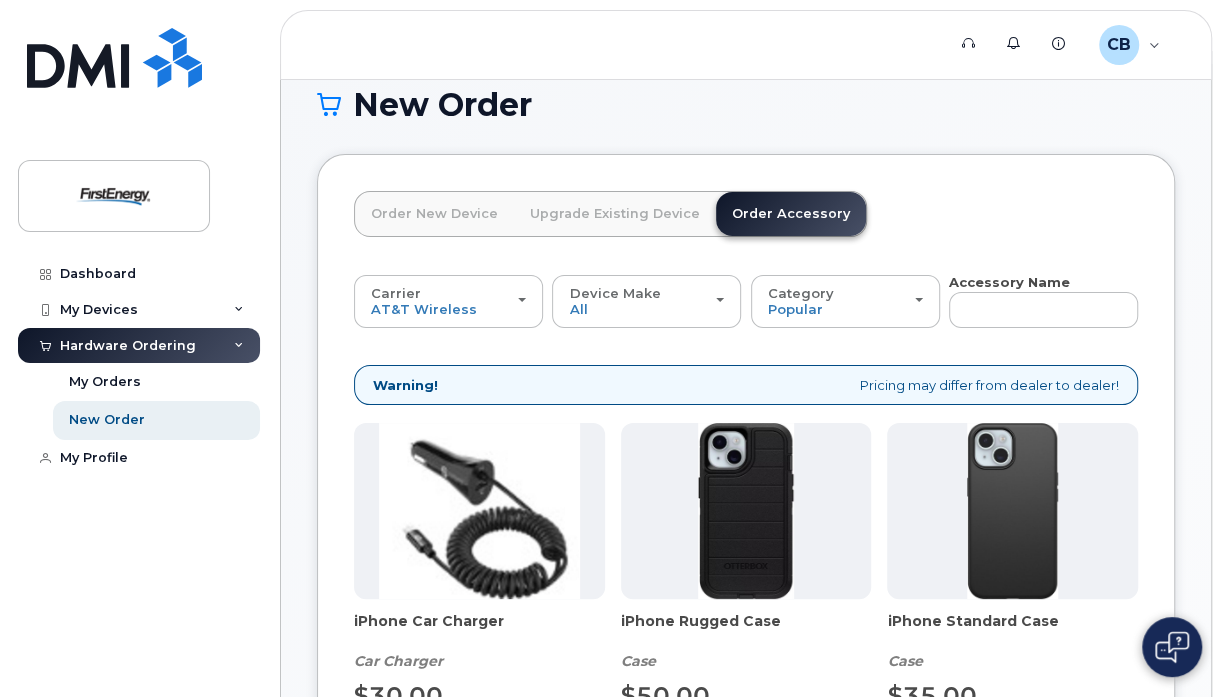 scroll, scrollTop: 0, scrollLeft: 0, axis: both 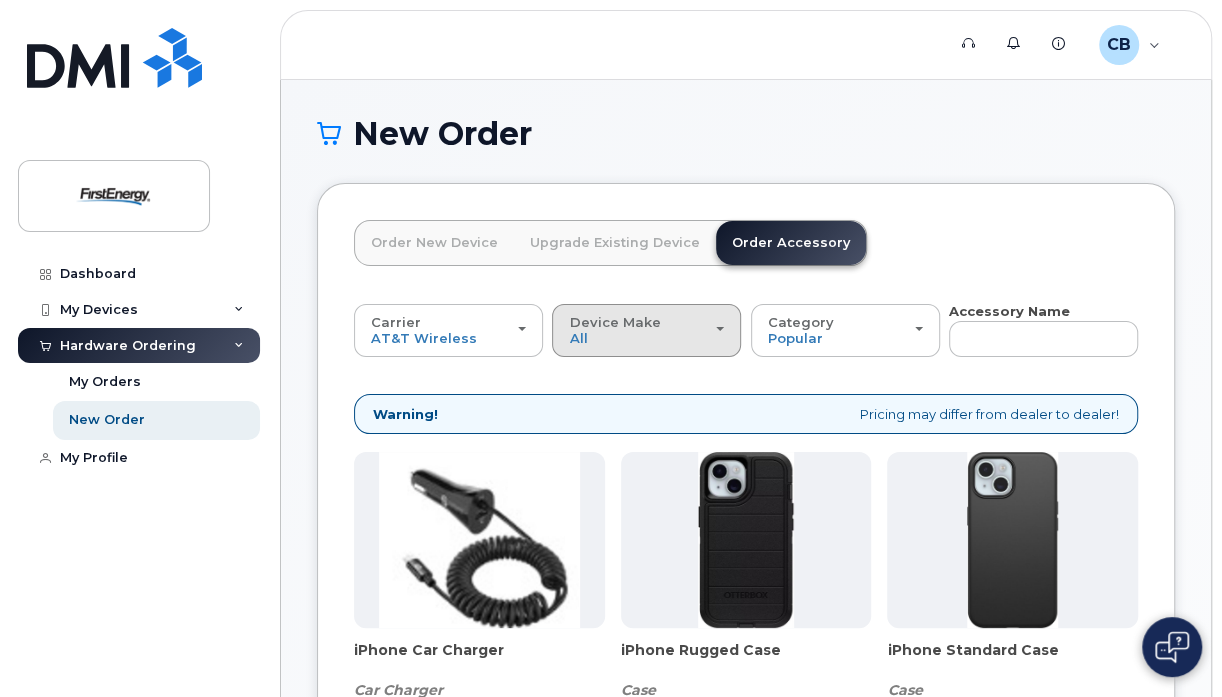 click on "Device Make
All
iPhone
Tablet" 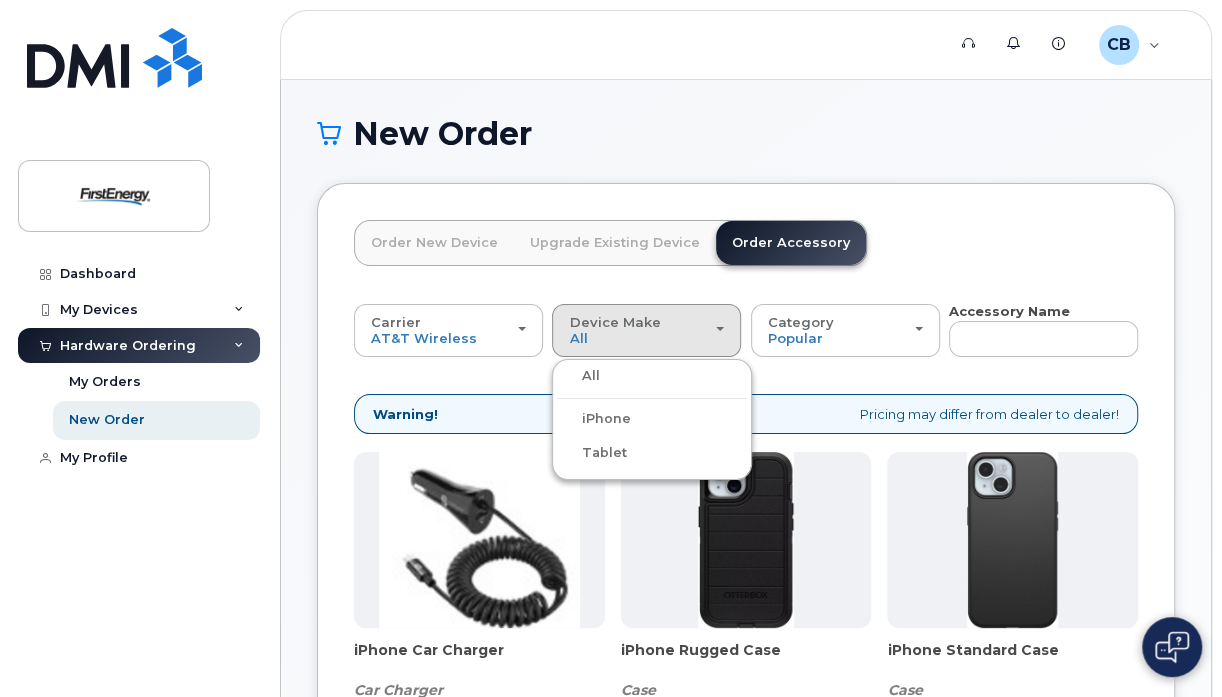 click on "iPhone" 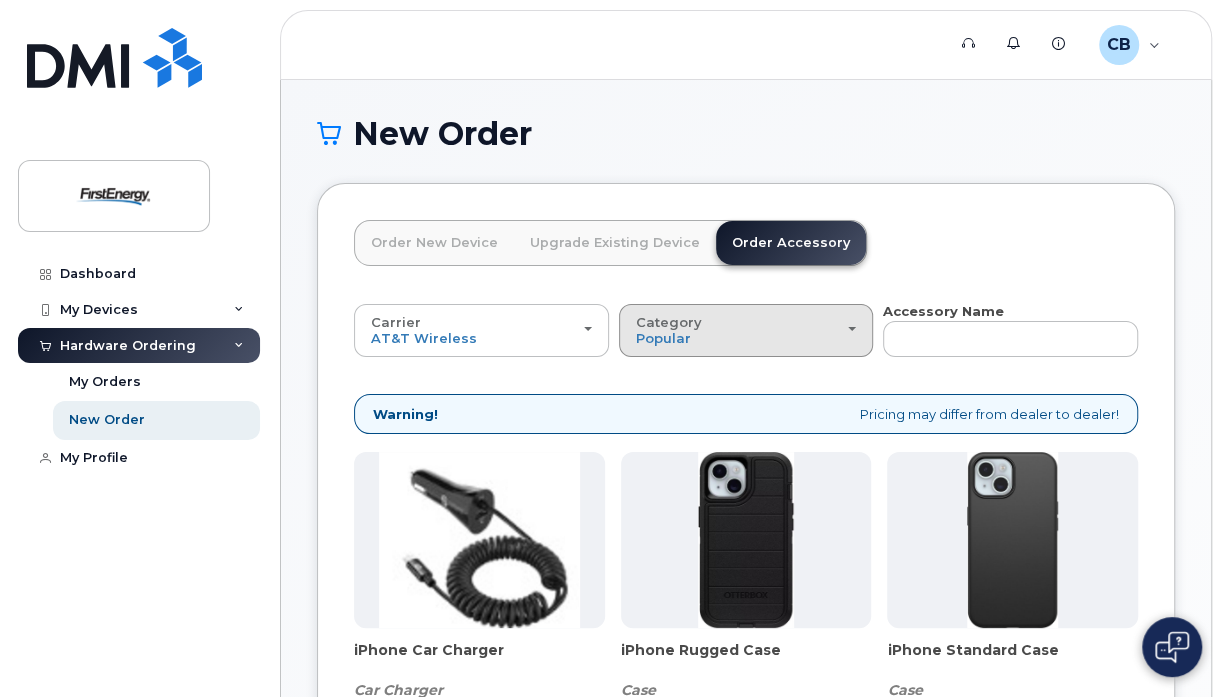 click on "Category
Popular" 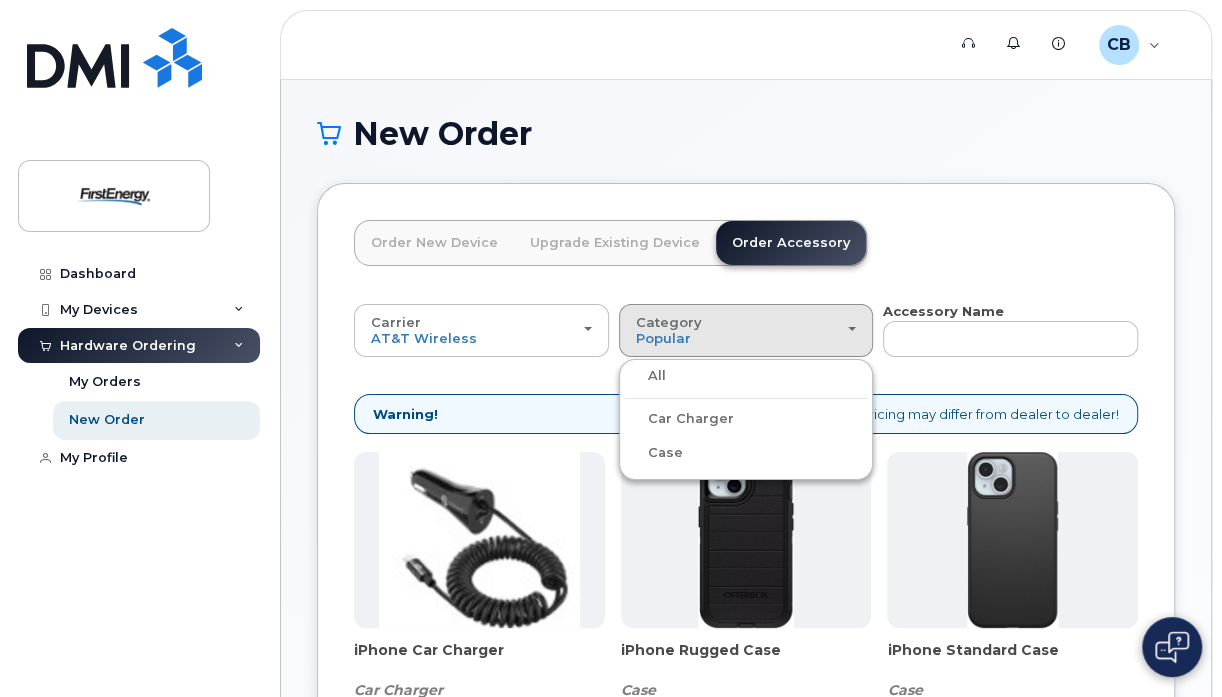 click on "Order New Device
Upgrade Existing Device
Order Accessory
Order new device and new line
Order new device for existing or suspended line
Order Accessory" 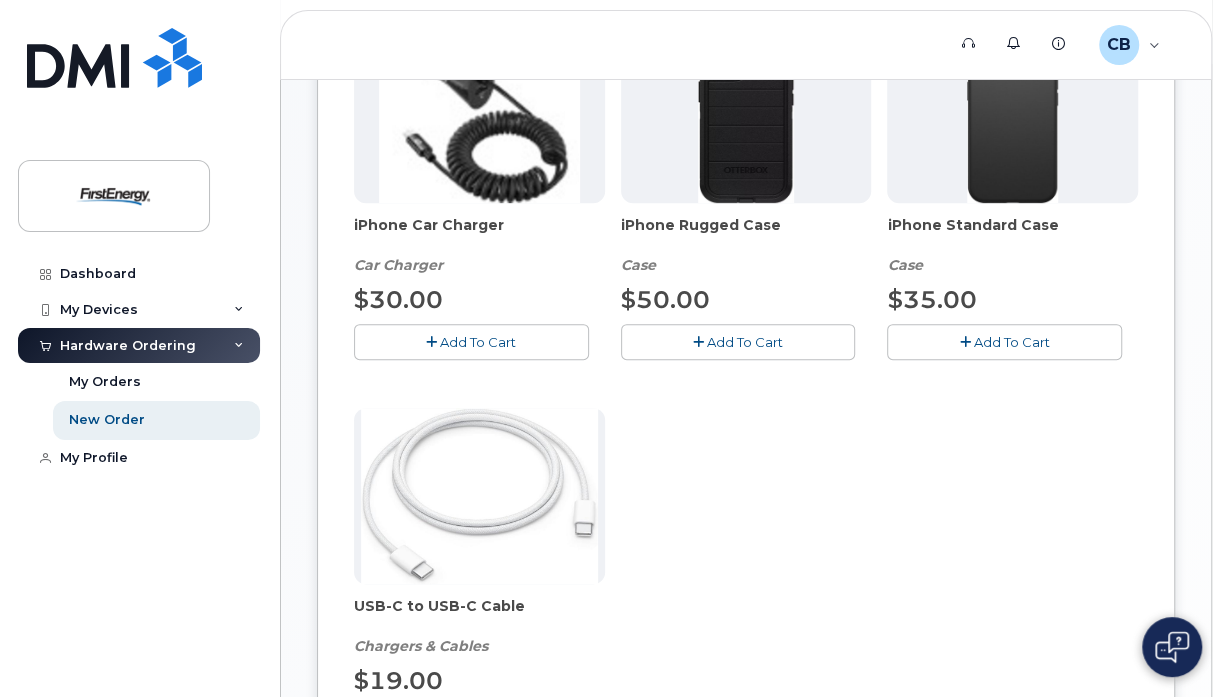 scroll, scrollTop: 0, scrollLeft: 0, axis: both 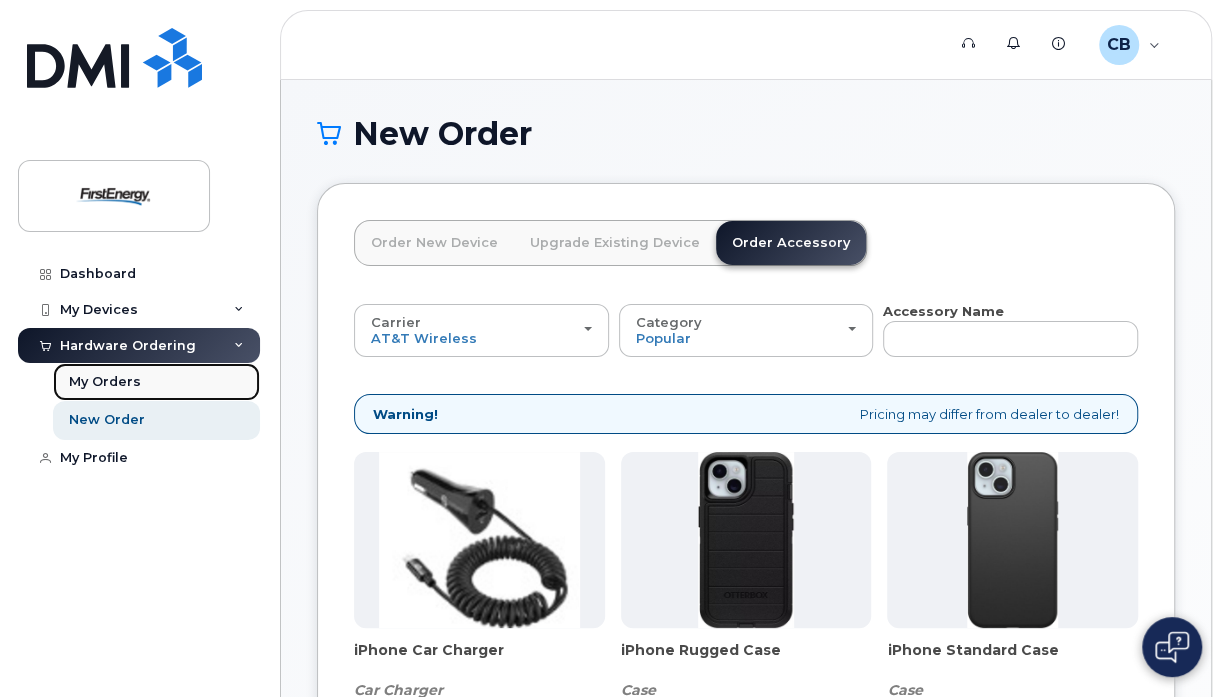 click on "My Orders" 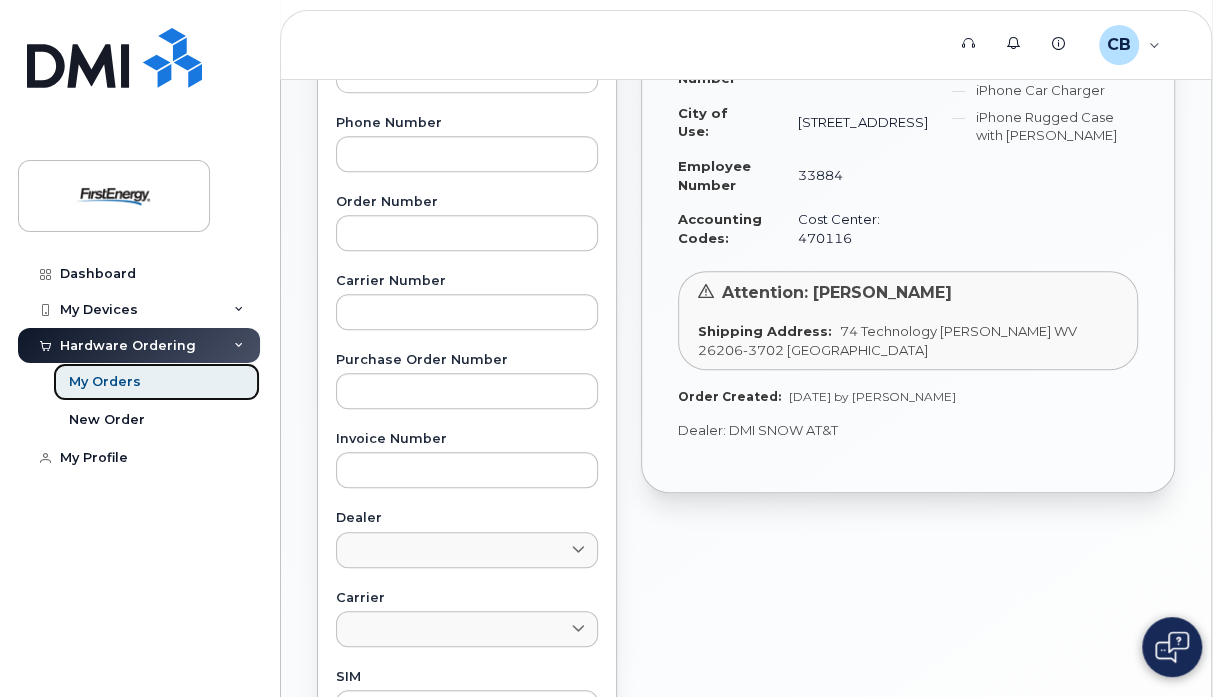 scroll, scrollTop: 0, scrollLeft: 0, axis: both 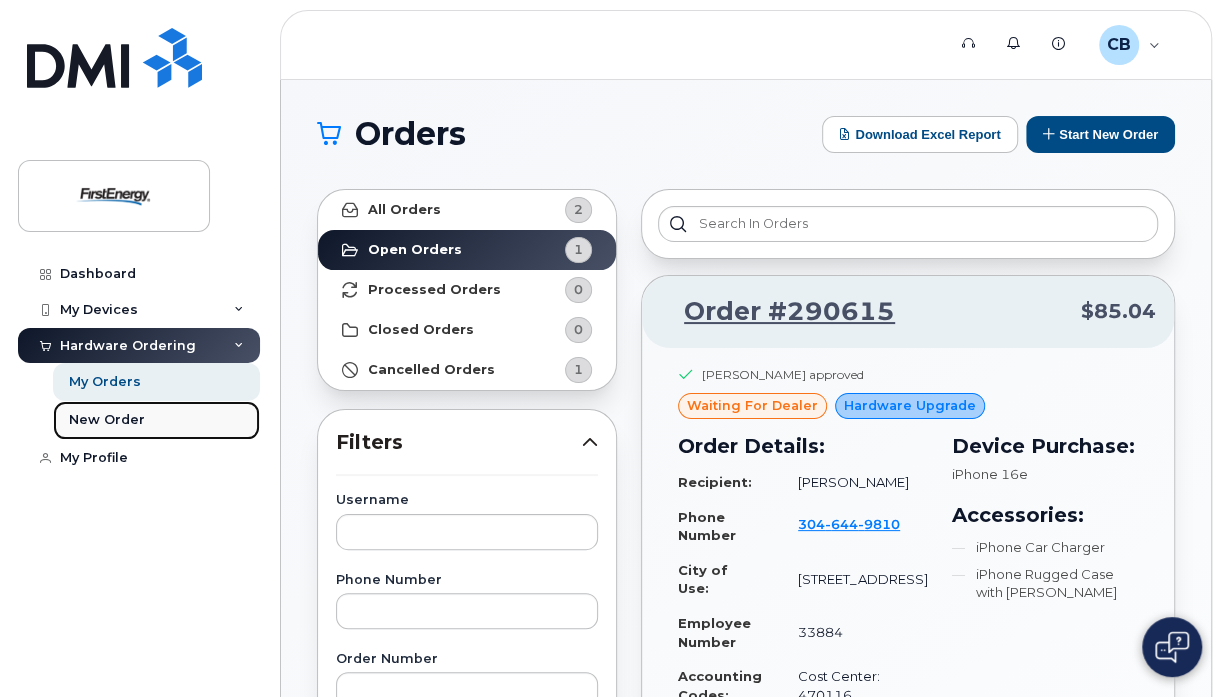 click on "New Order" 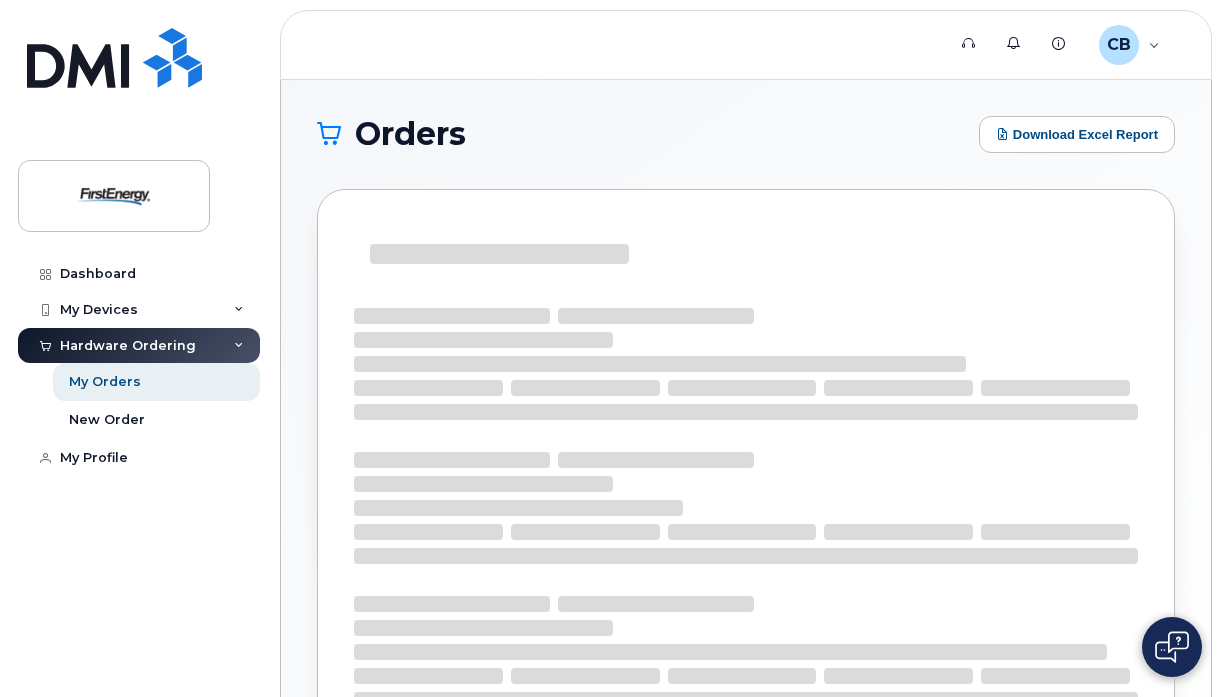 scroll, scrollTop: 0, scrollLeft: 0, axis: both 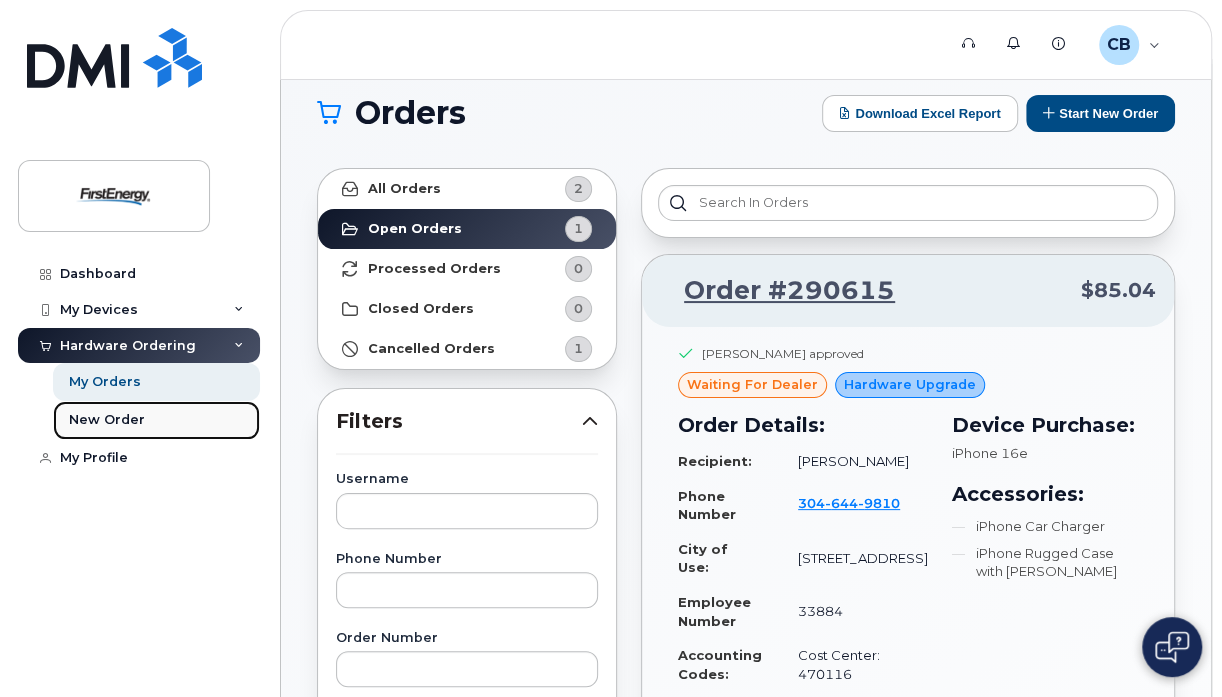 click on "New Order" 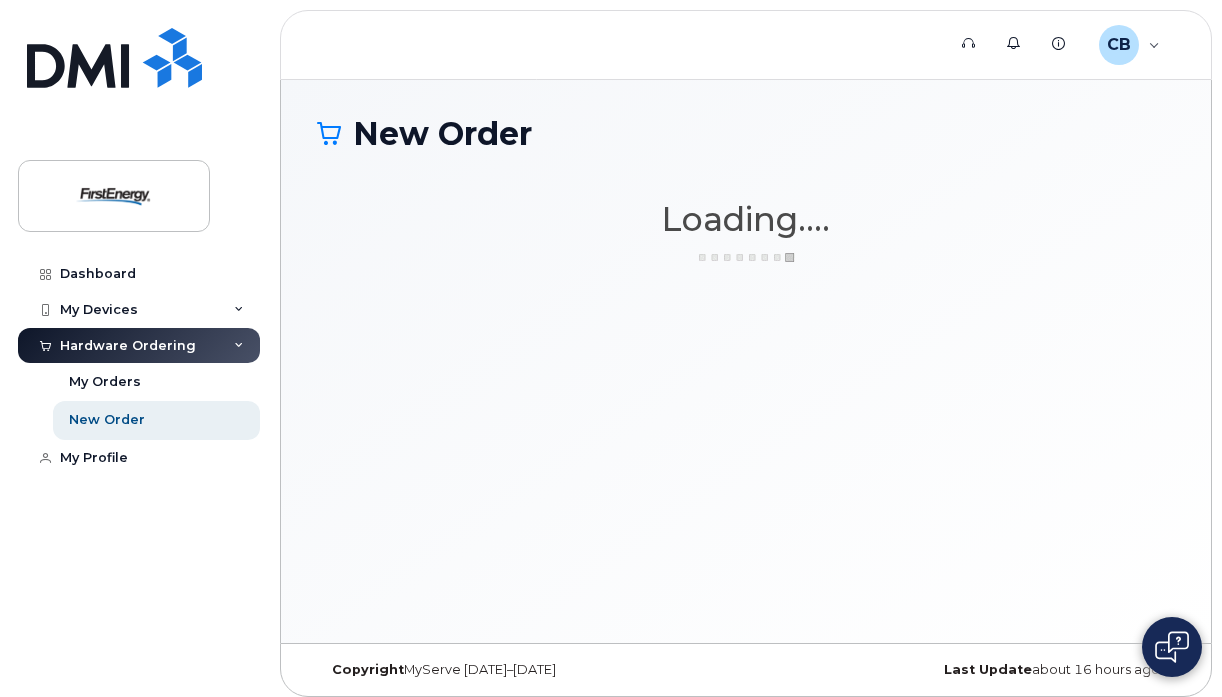 scroll, scrollTop: 0, scrollLeft: 0, axis: both 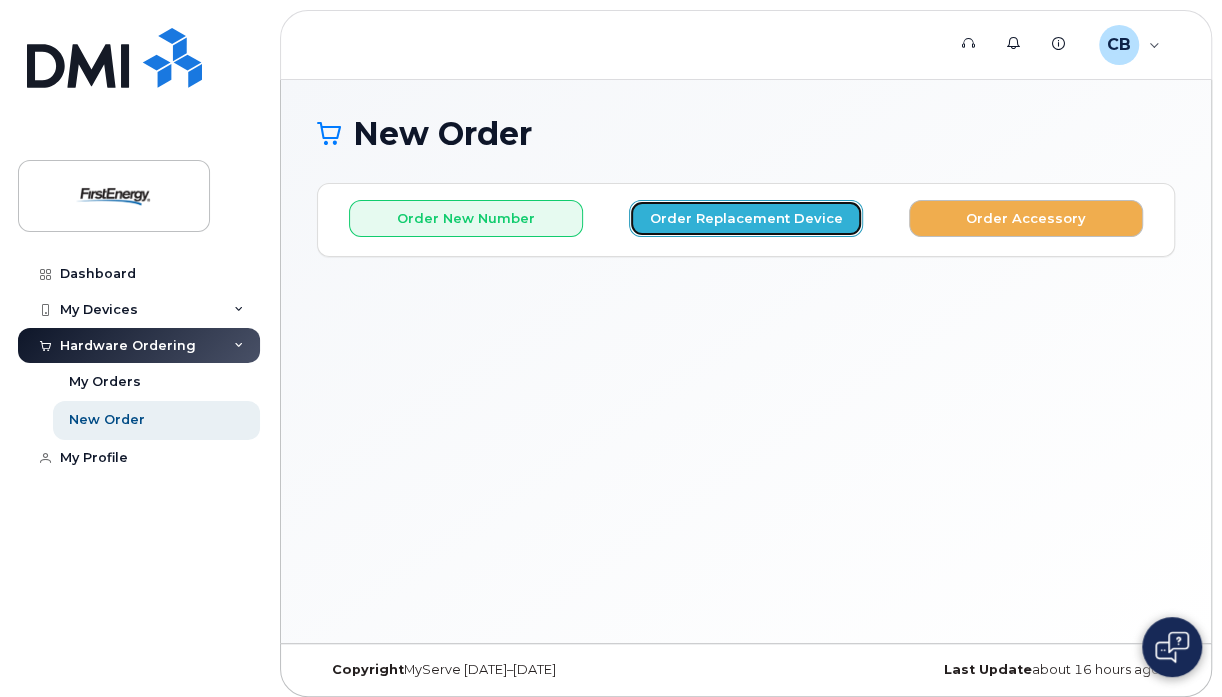click on "Order Replacement Device" 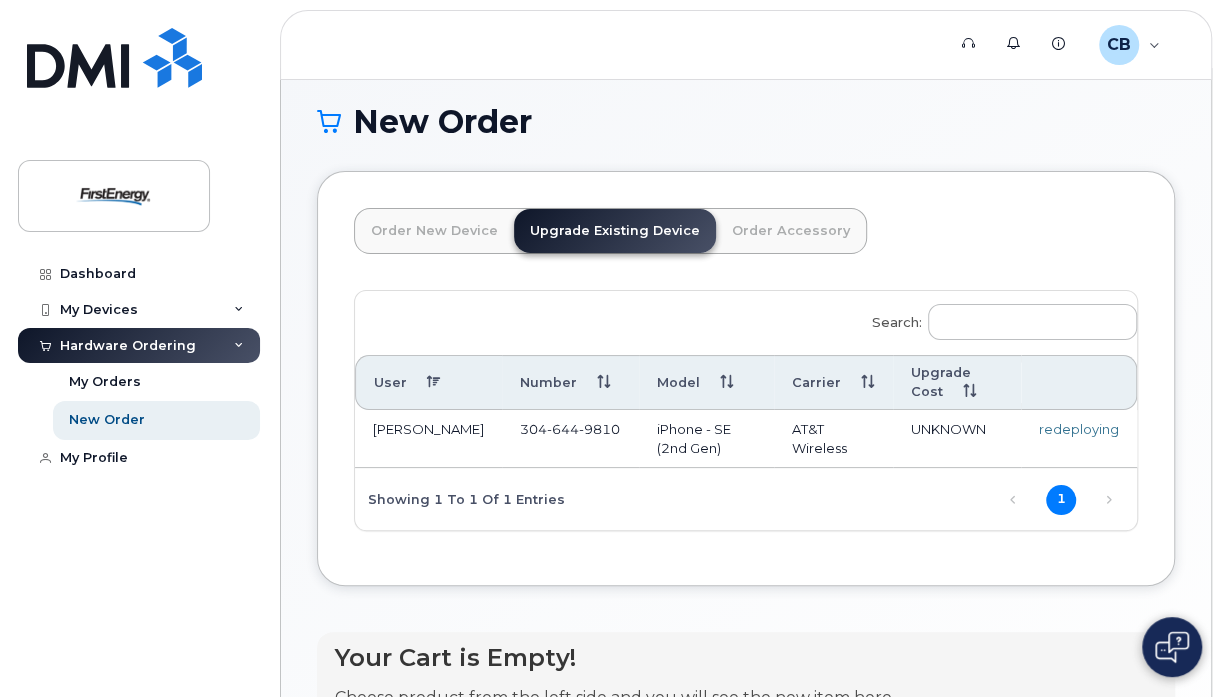 scroll, scrollTop: 0, scrollLeft: 0, axis: both 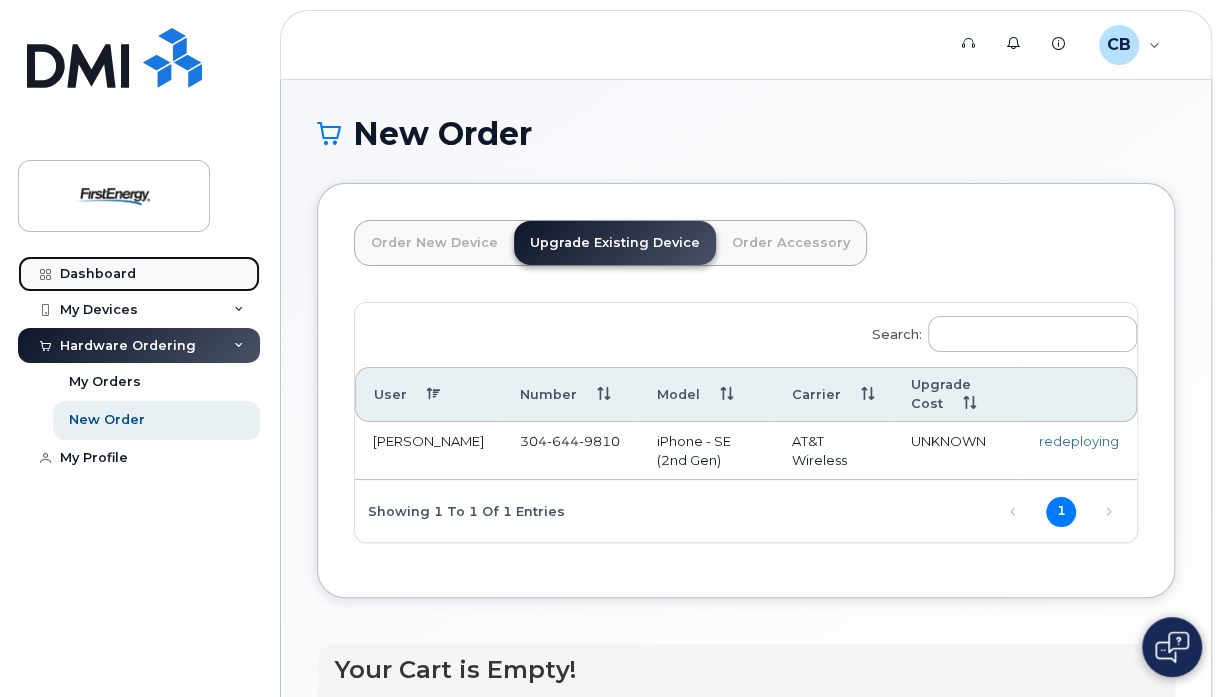 click on "Dashboard" 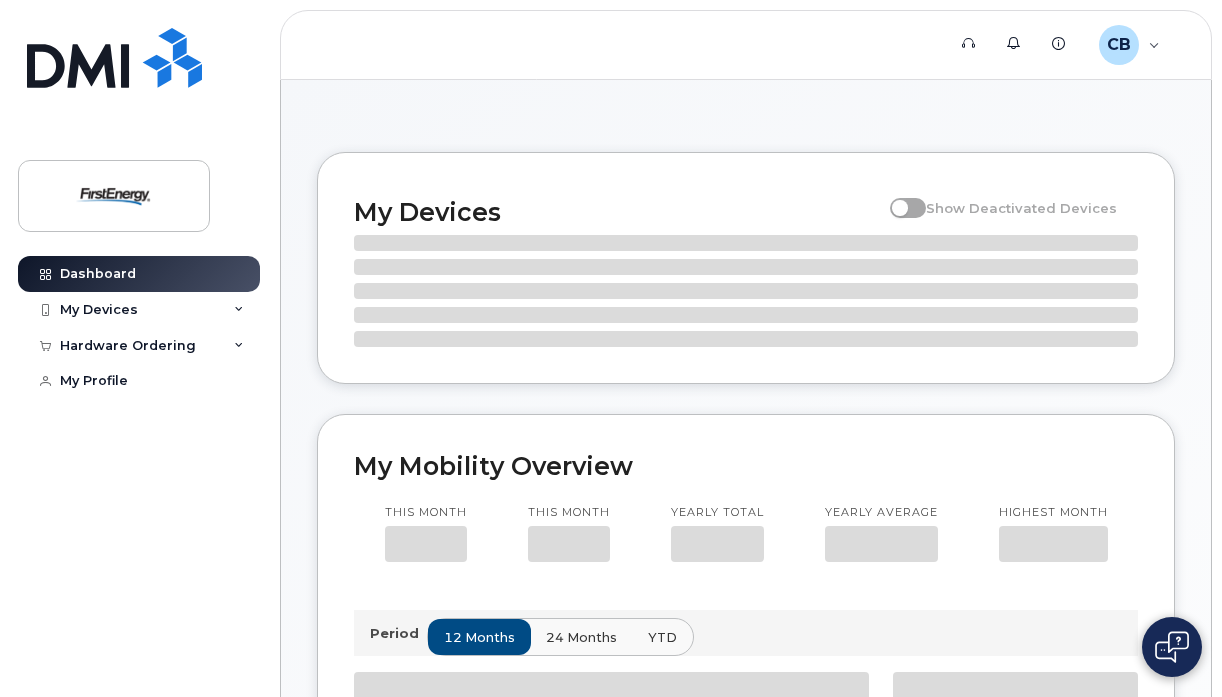 scroll, scrollTop: 0, scrollLeft: 0, axis: both 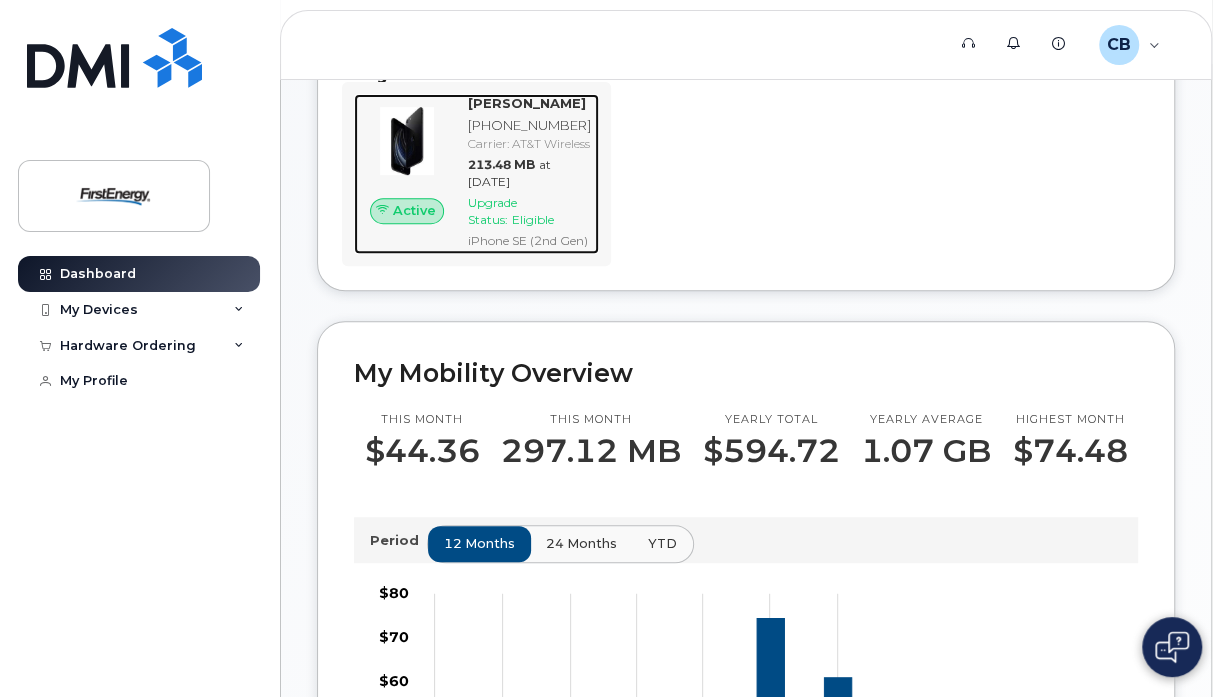 click on "Eligible" 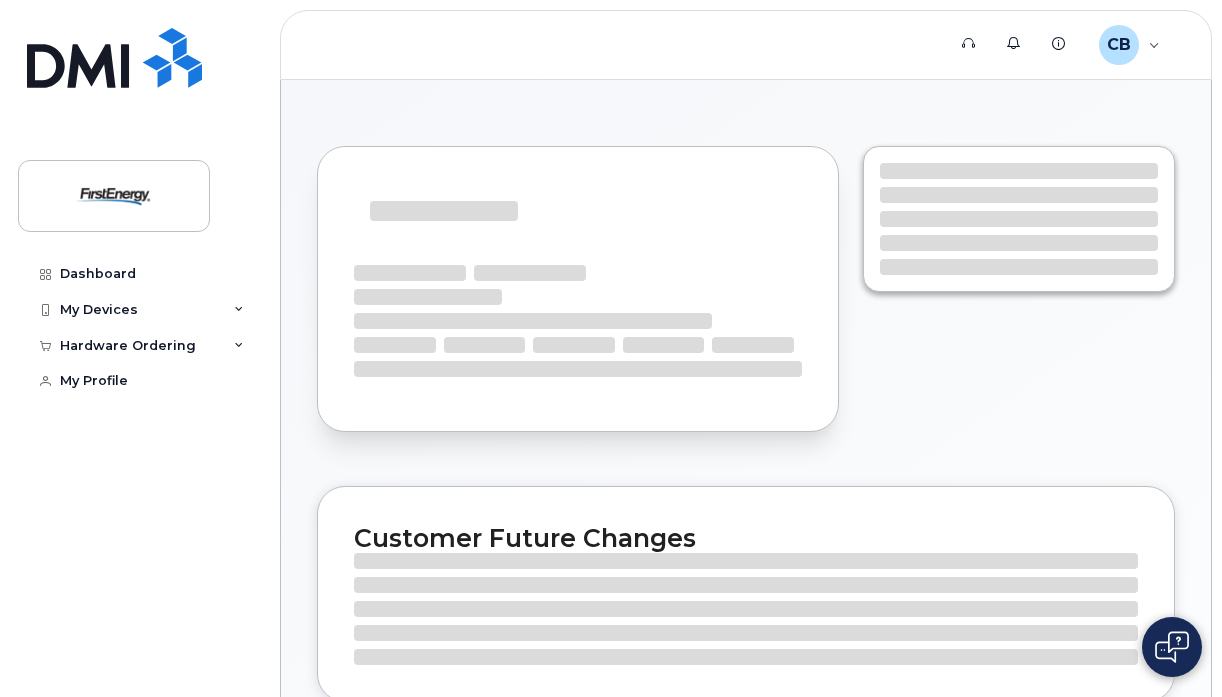 scroll, scrollTop: 0, scrollLeft: 0, axis: both 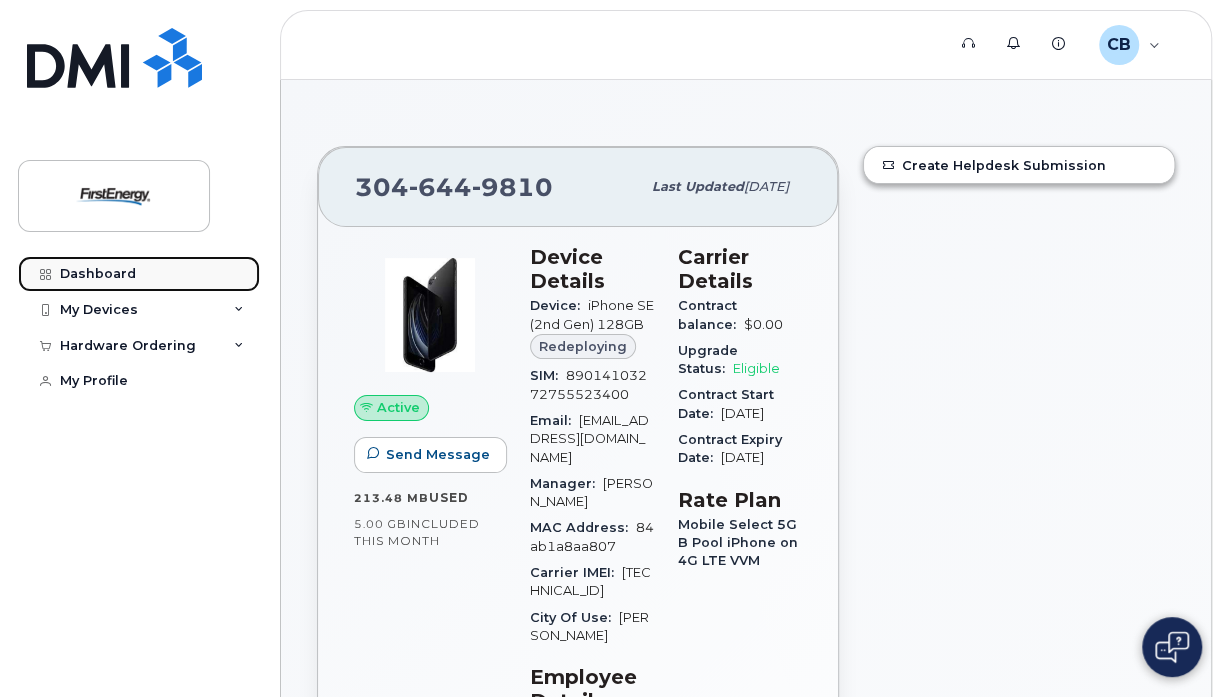 click on "Dashboard" 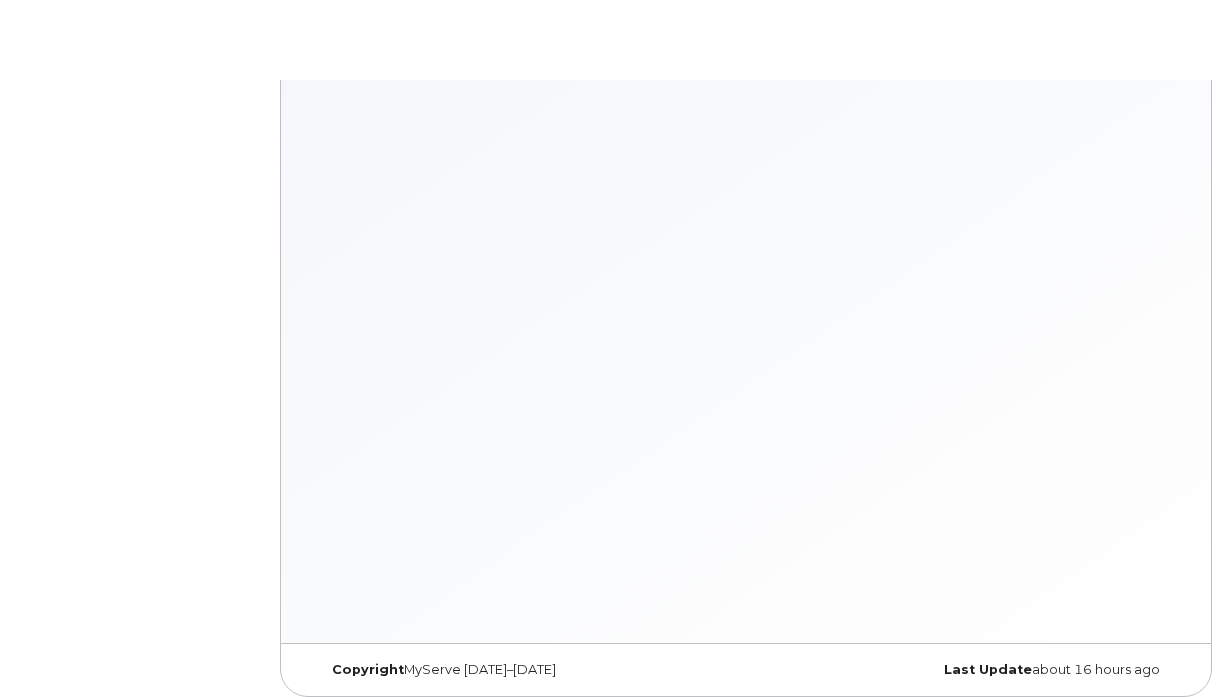 scroll, scrollTop: 0, scrollLeft: 0, axis: both 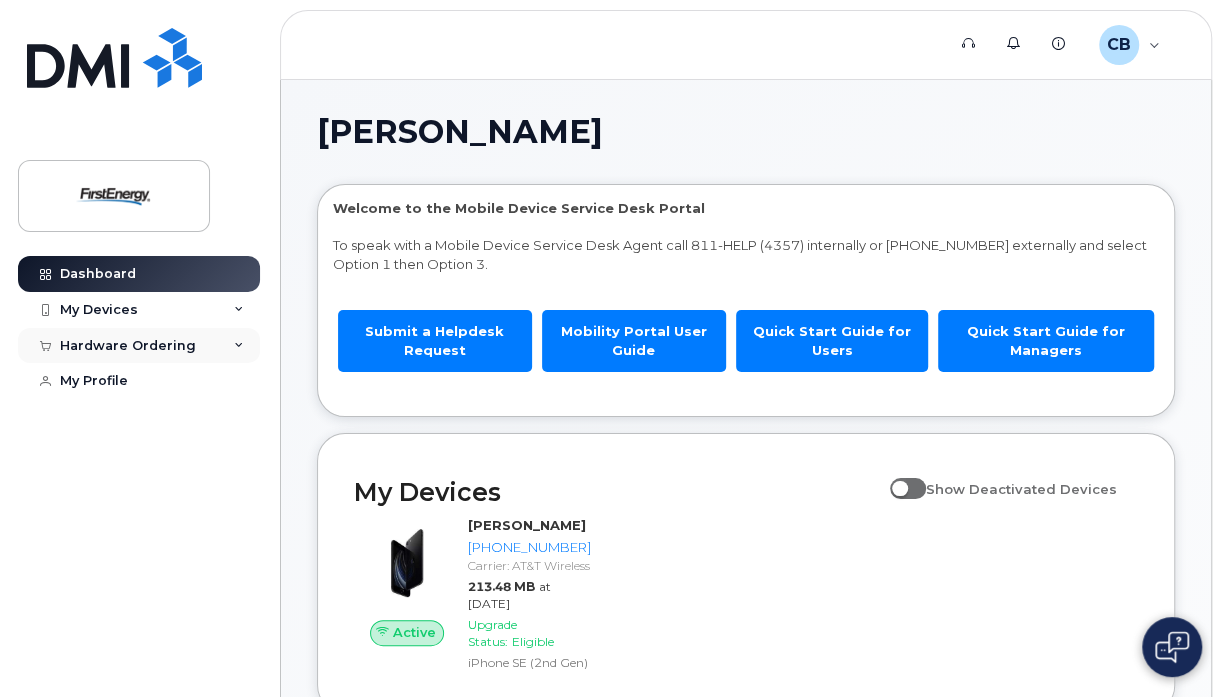 click on "Hardware Ordering" 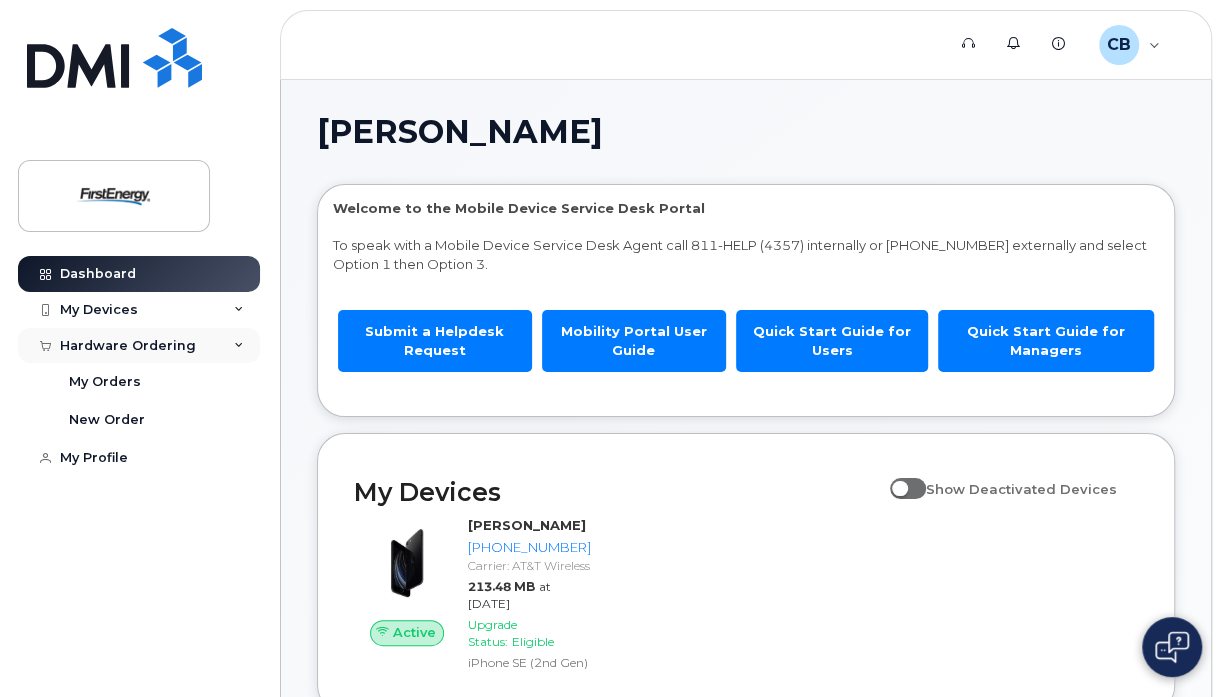 click 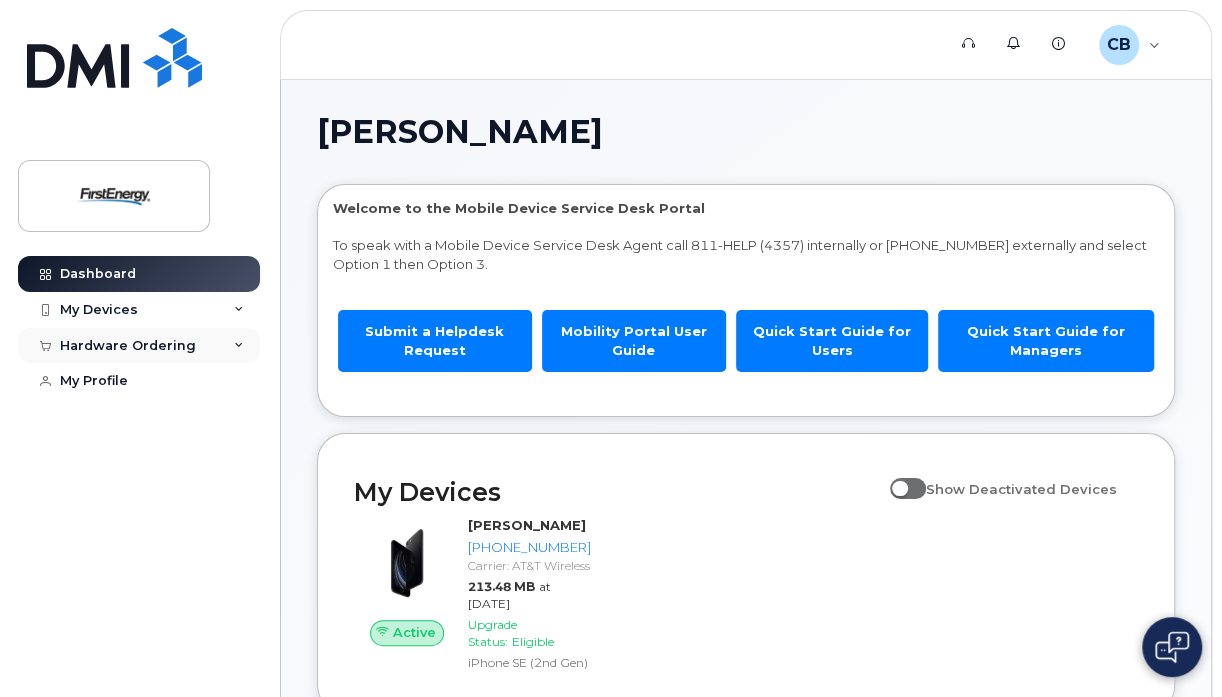 click on "Hardware Ordering" 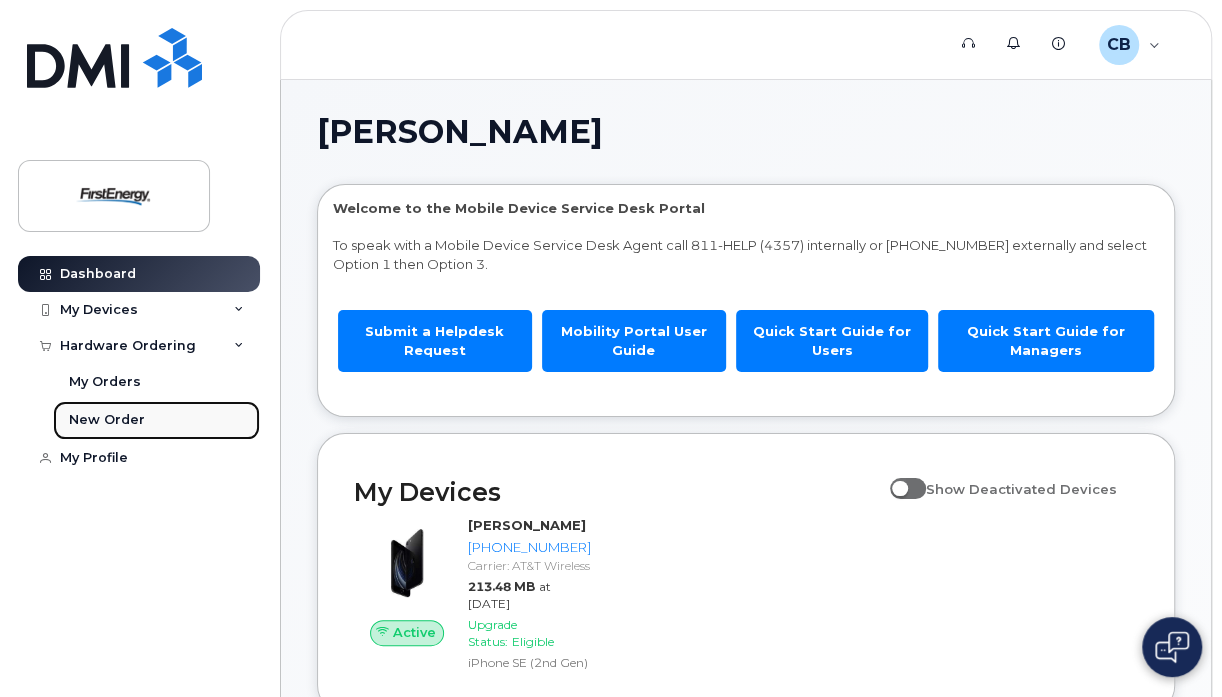 click on "New Order" 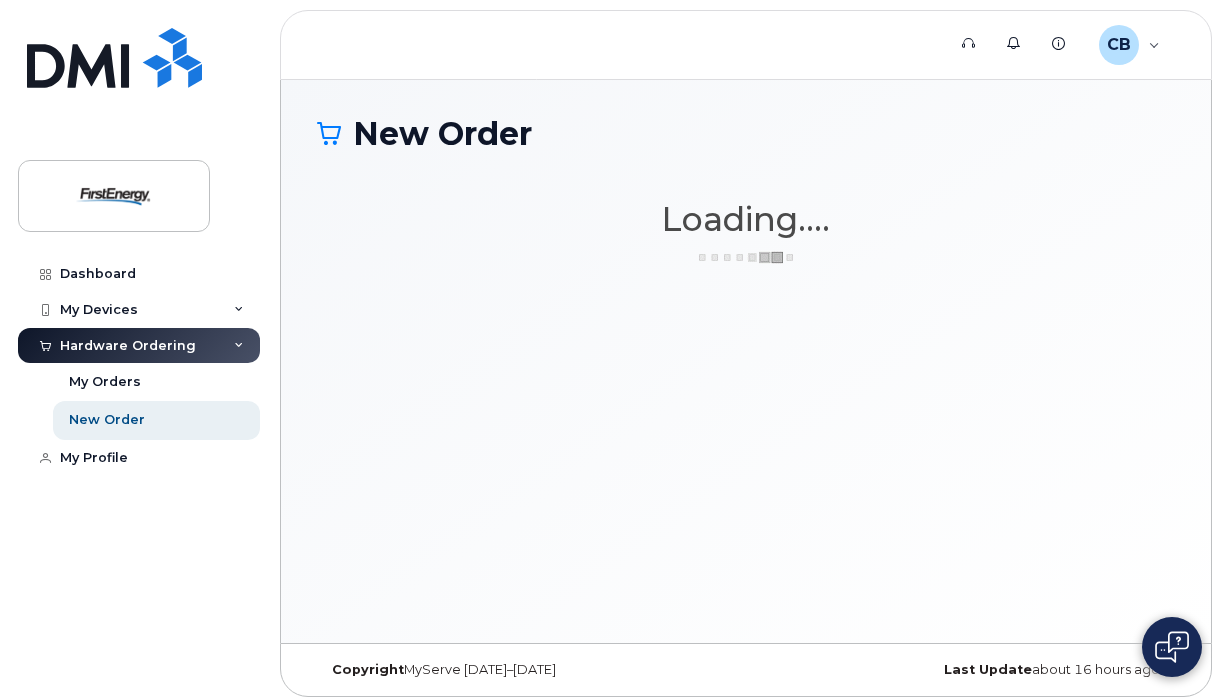 scroll, scrollTop: 0, scrollLeft: 0, axis: both 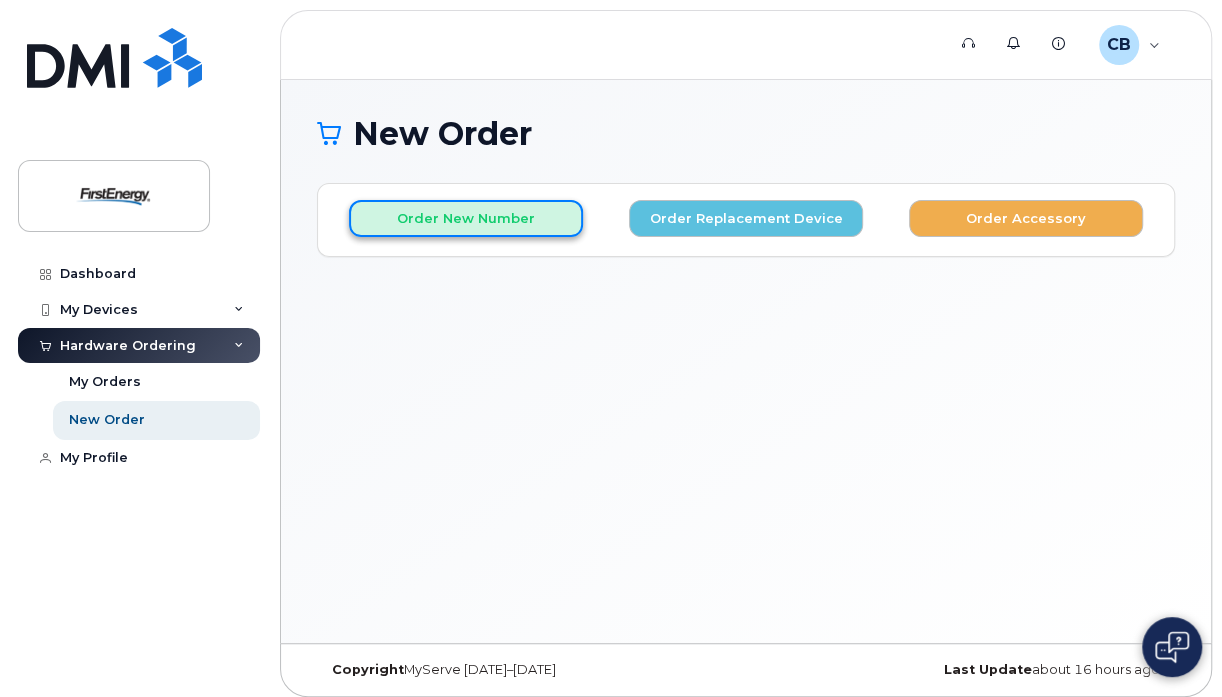 click on "Order New Number" 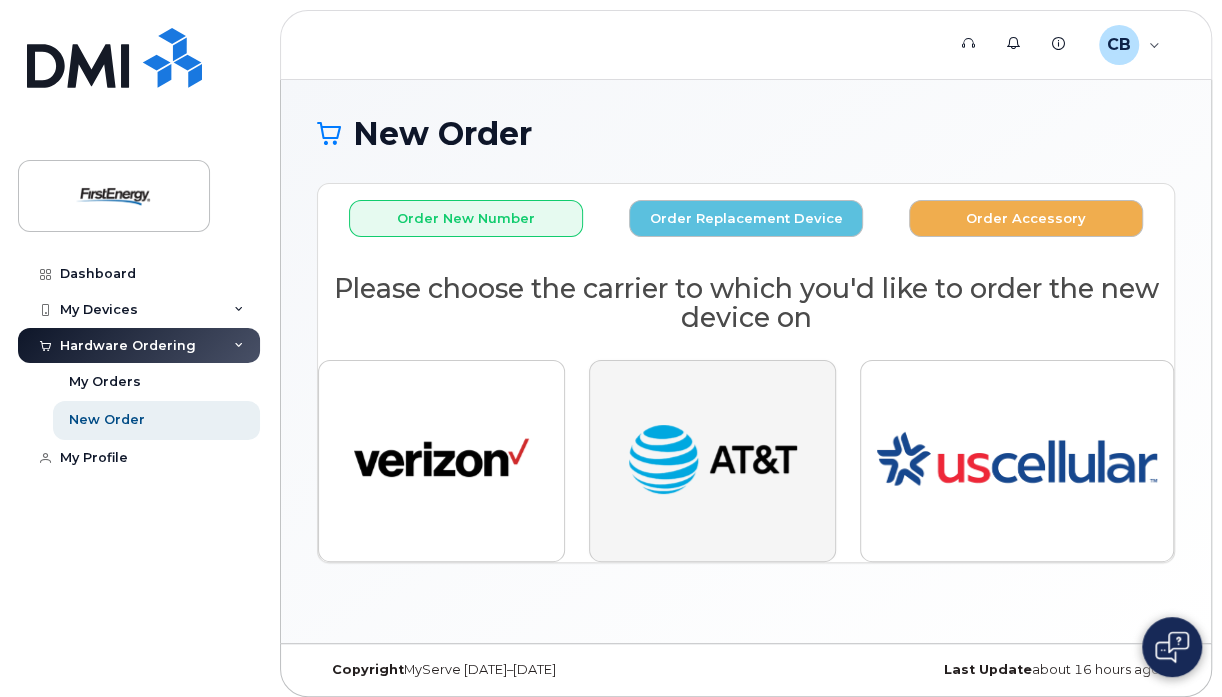 click 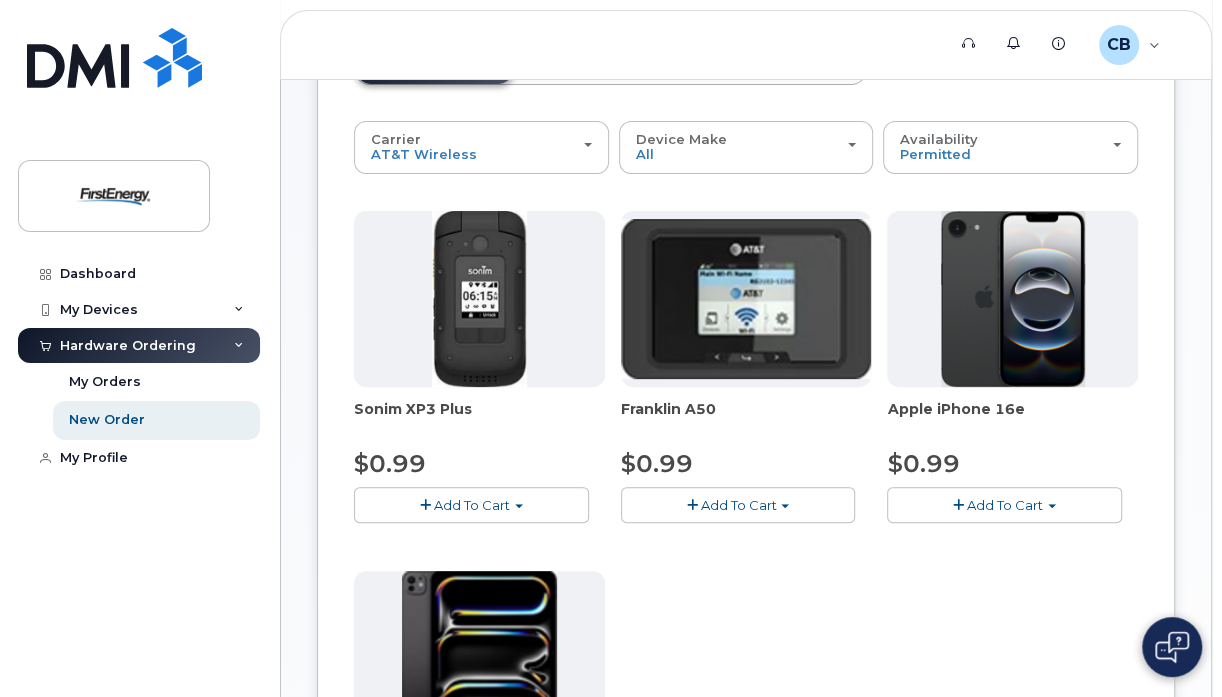 scroll, scrollTop: 182, scrollLeft: 0, axis: vertical 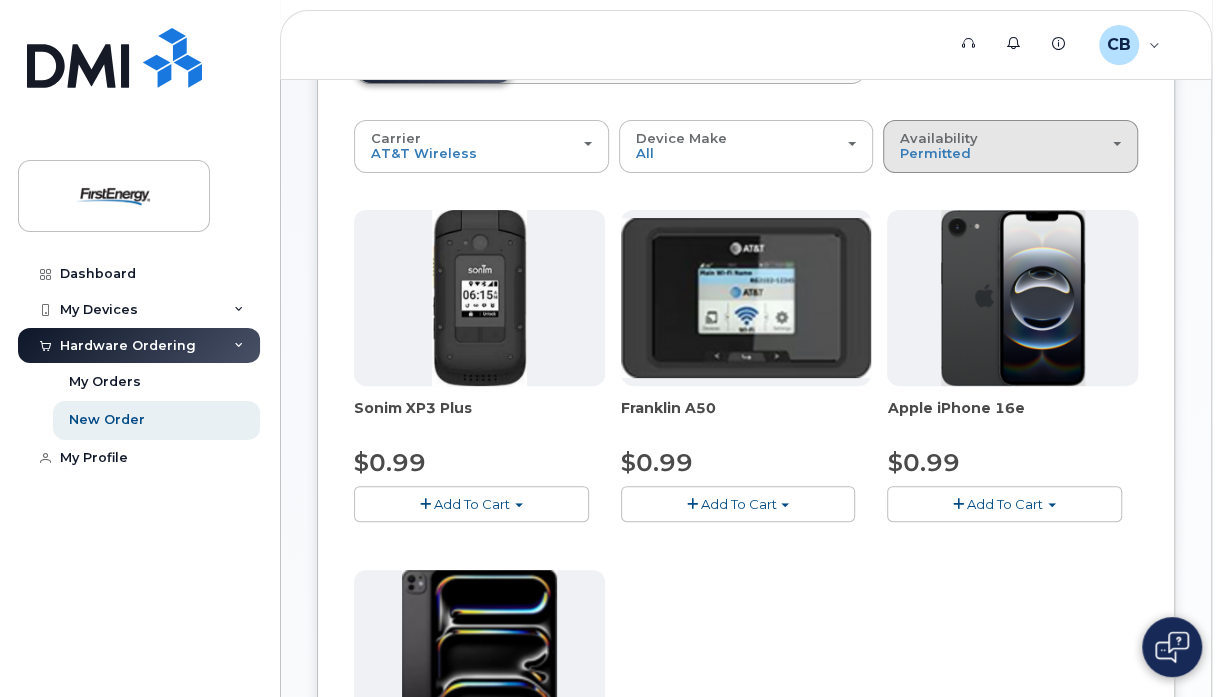 click 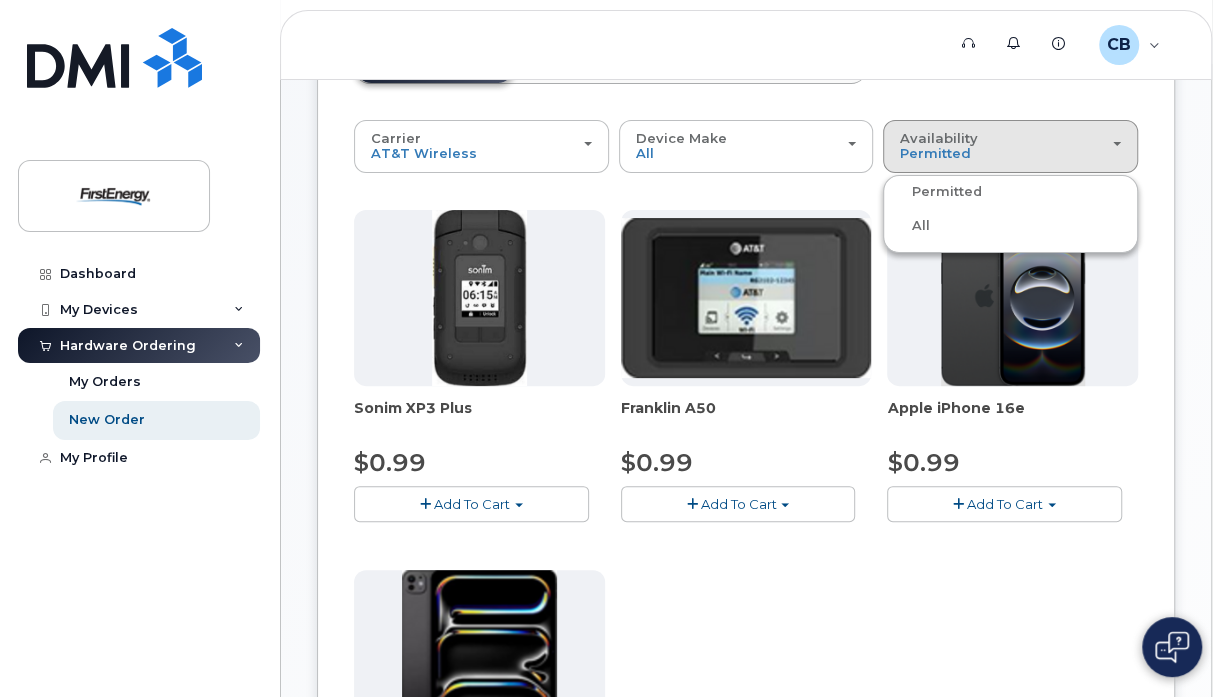 click on "All" 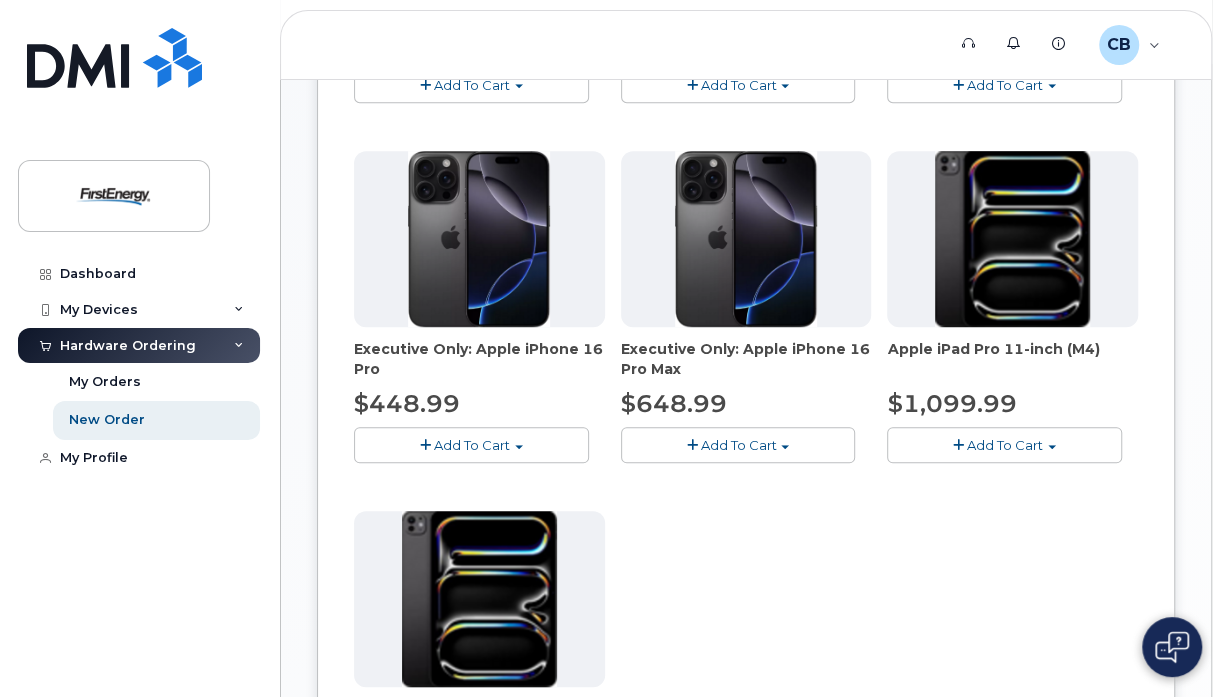 scroll, scrollTop: 608, scrollLeft: 0, axis: vertical 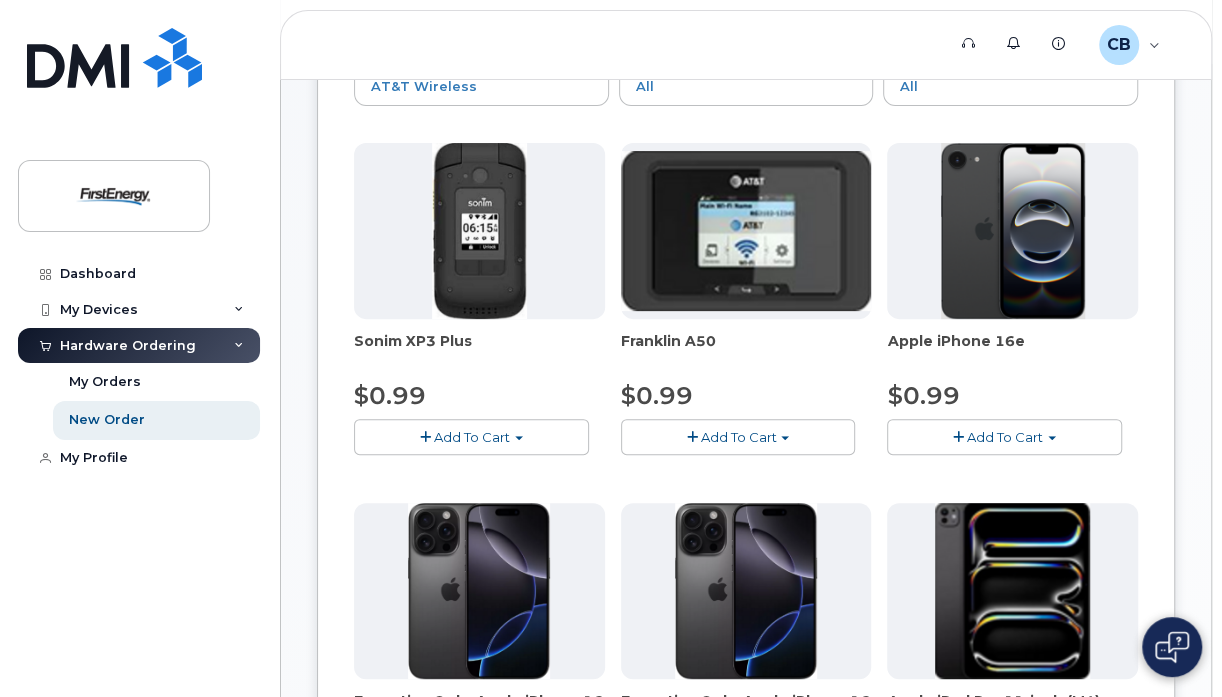 click on "Add To Cart" 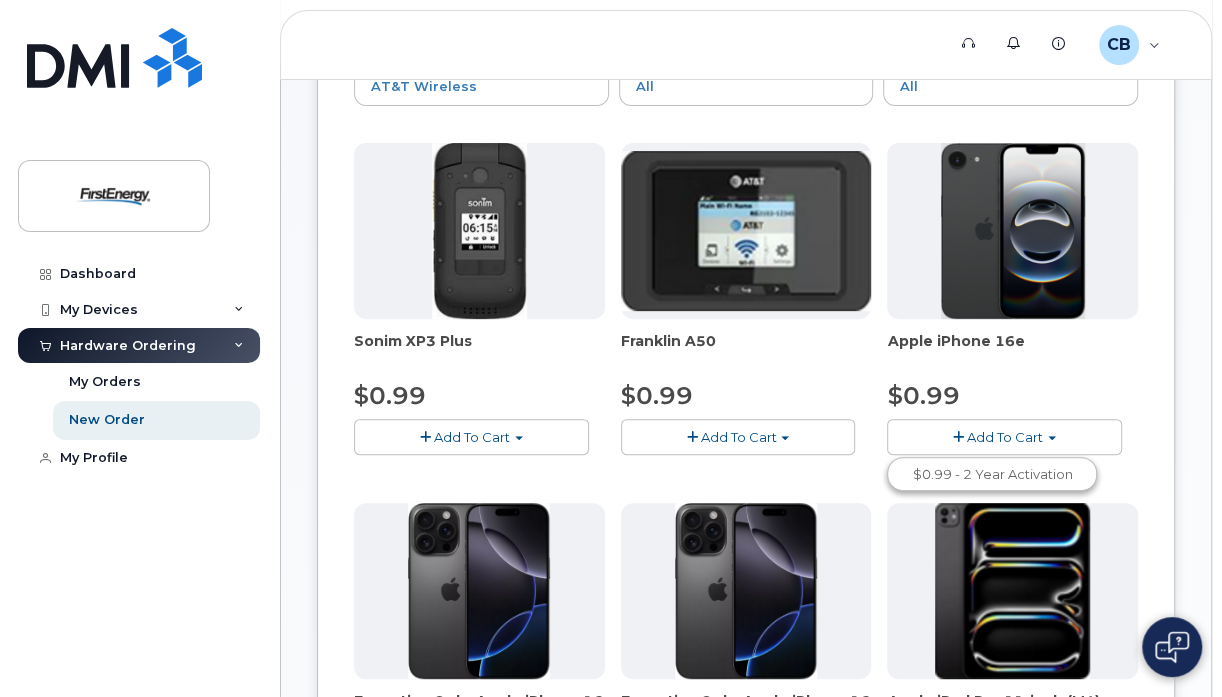 click 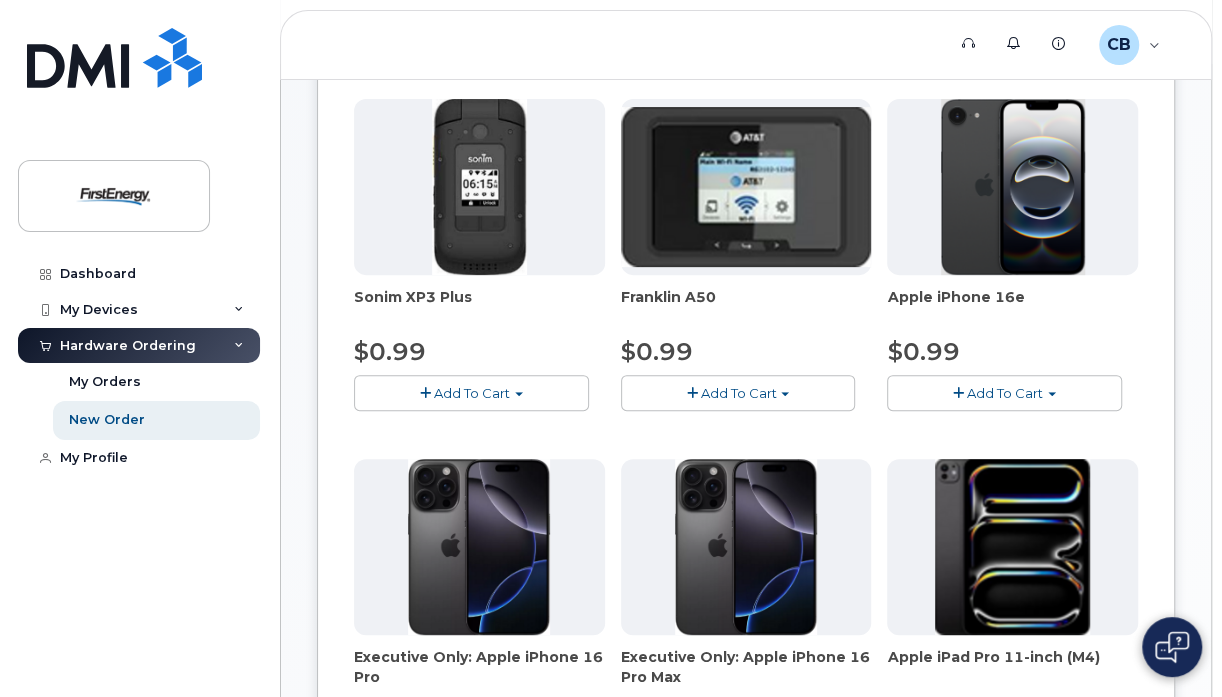 scroll, scrollTop: 326, scrollLeft: 0, axis: vertical 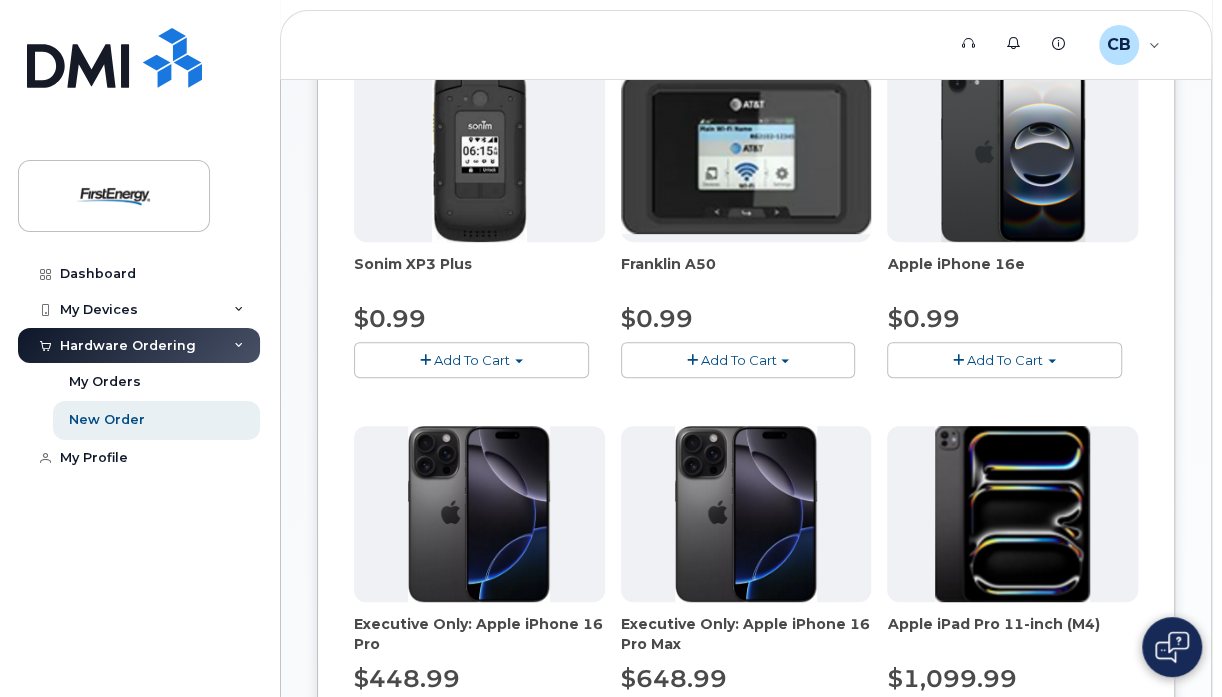 click on "Add To Cart" 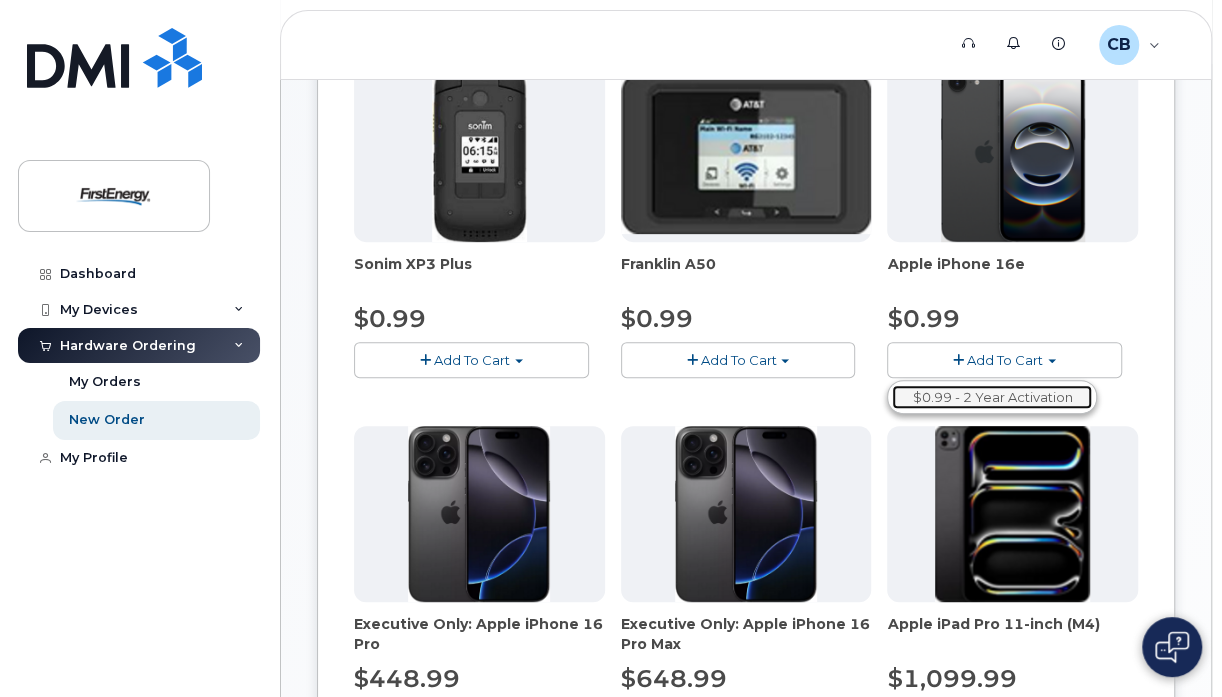 click on "$0.99 - 2 Year Activation" 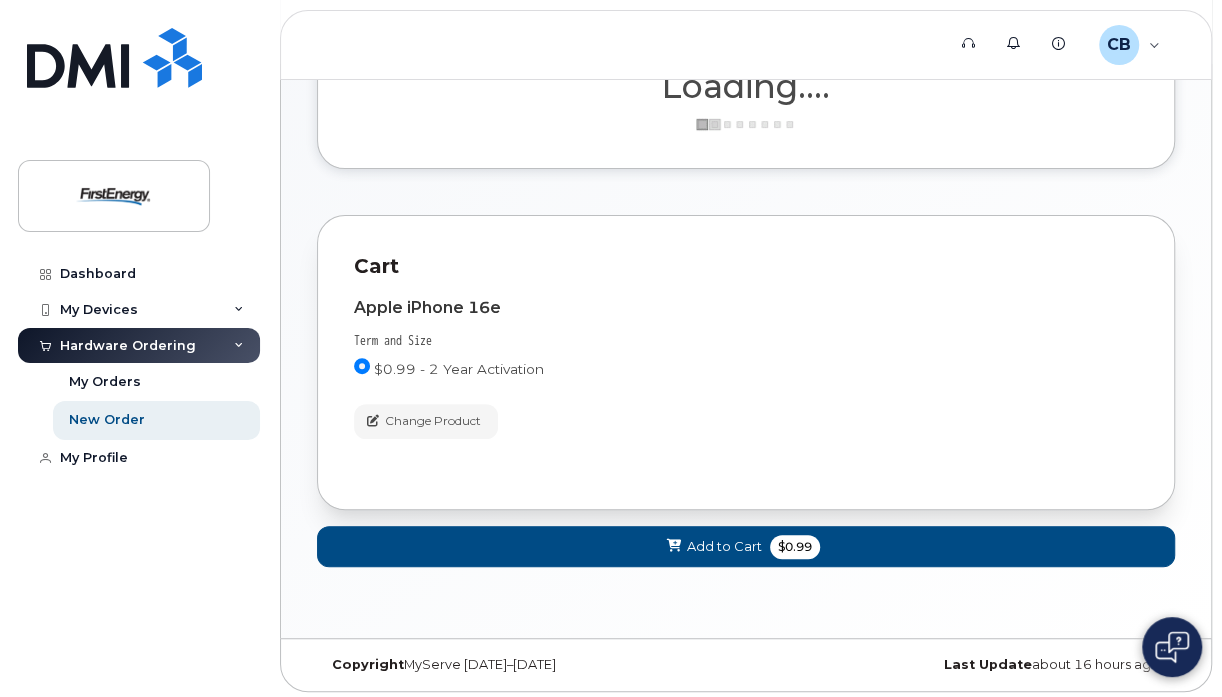 scroll, scrollTop: 326, scrollLeft: 0, axis: vertical 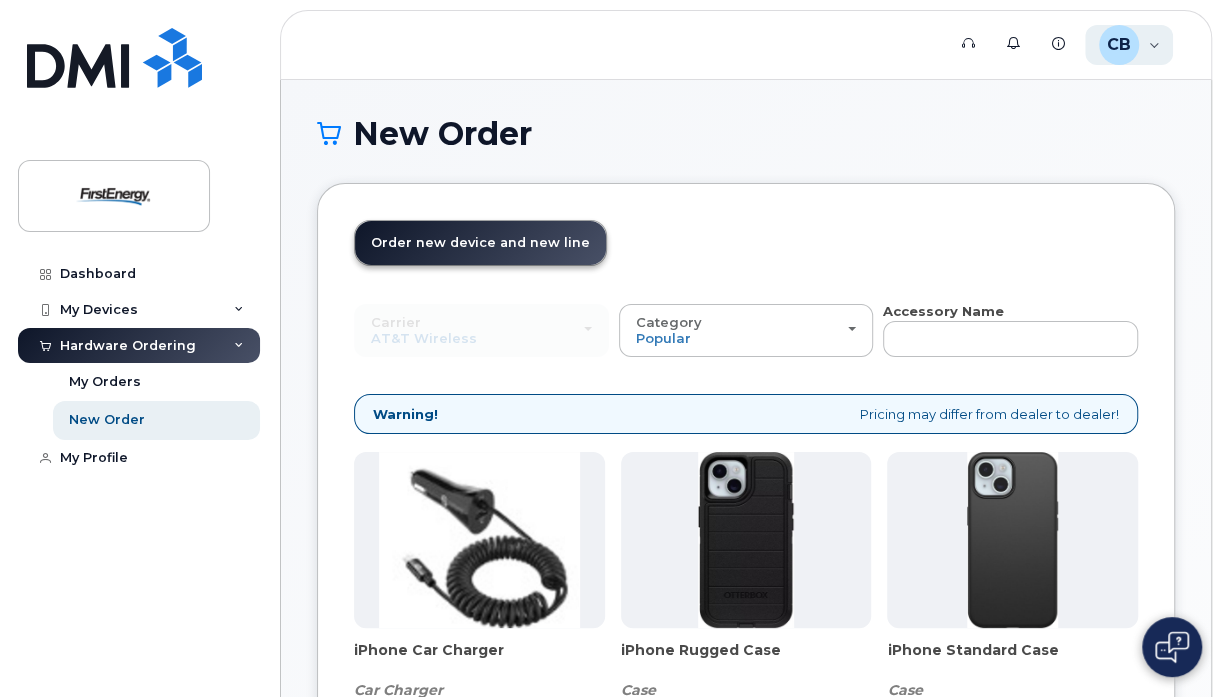 click on "CB Cogar, Brandon E Employee" 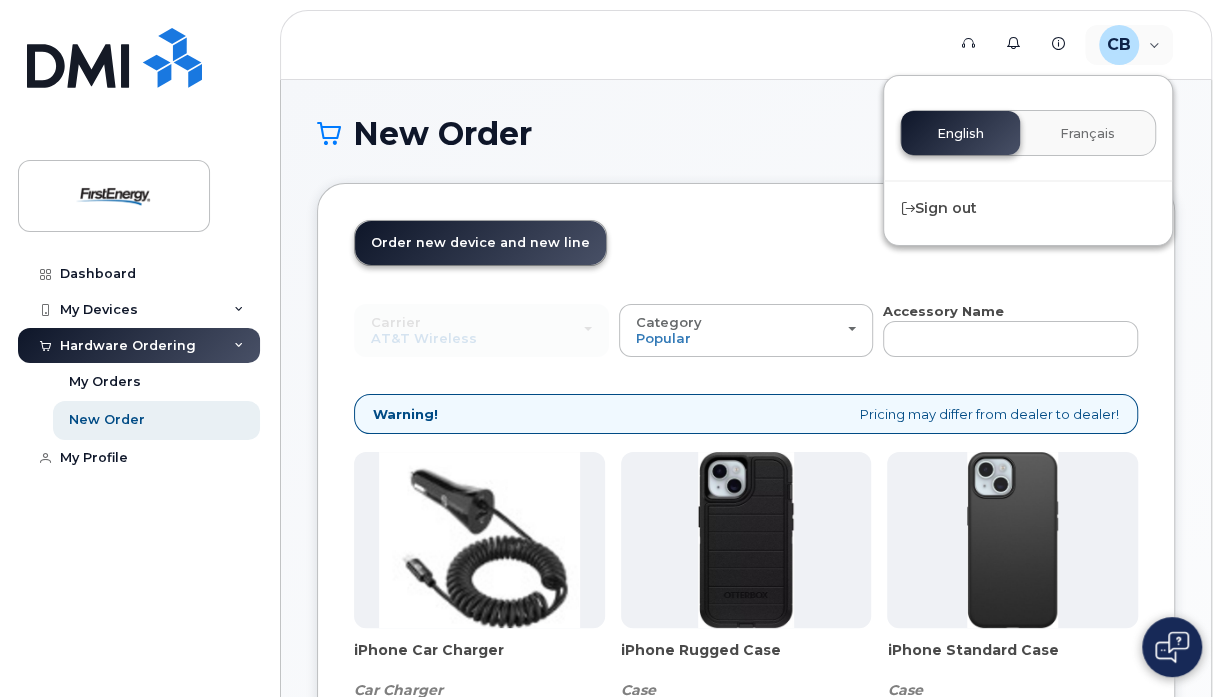 click on "New Order" 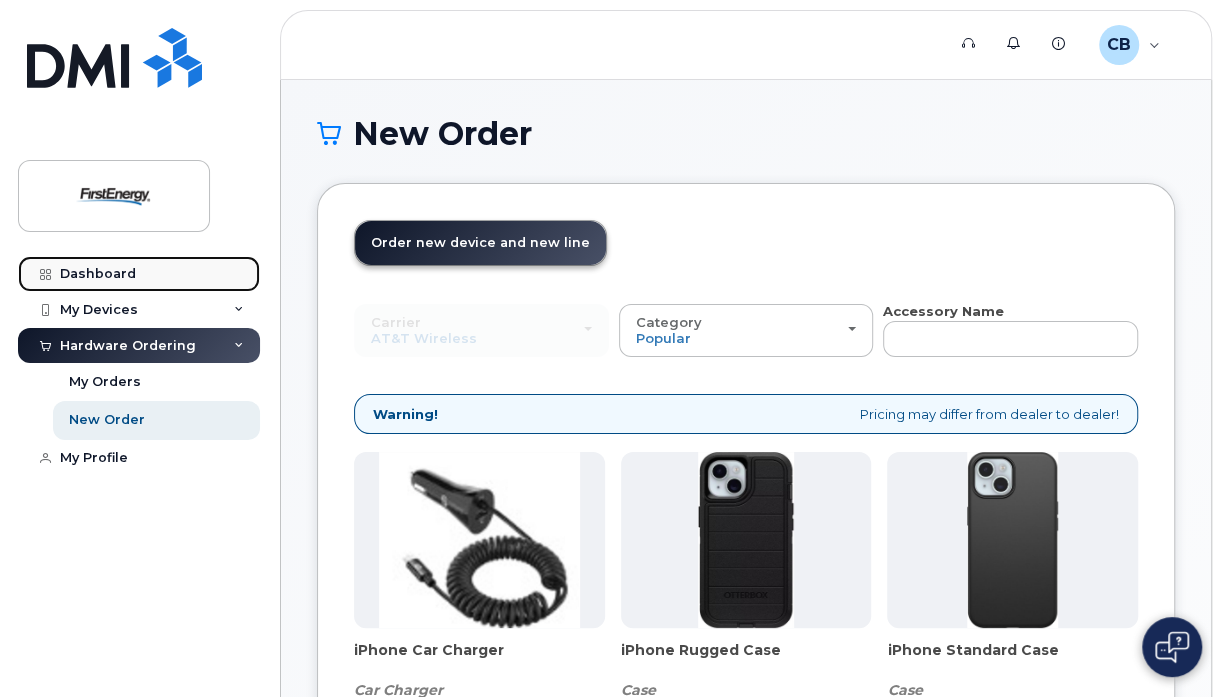 click on "Dashboard" 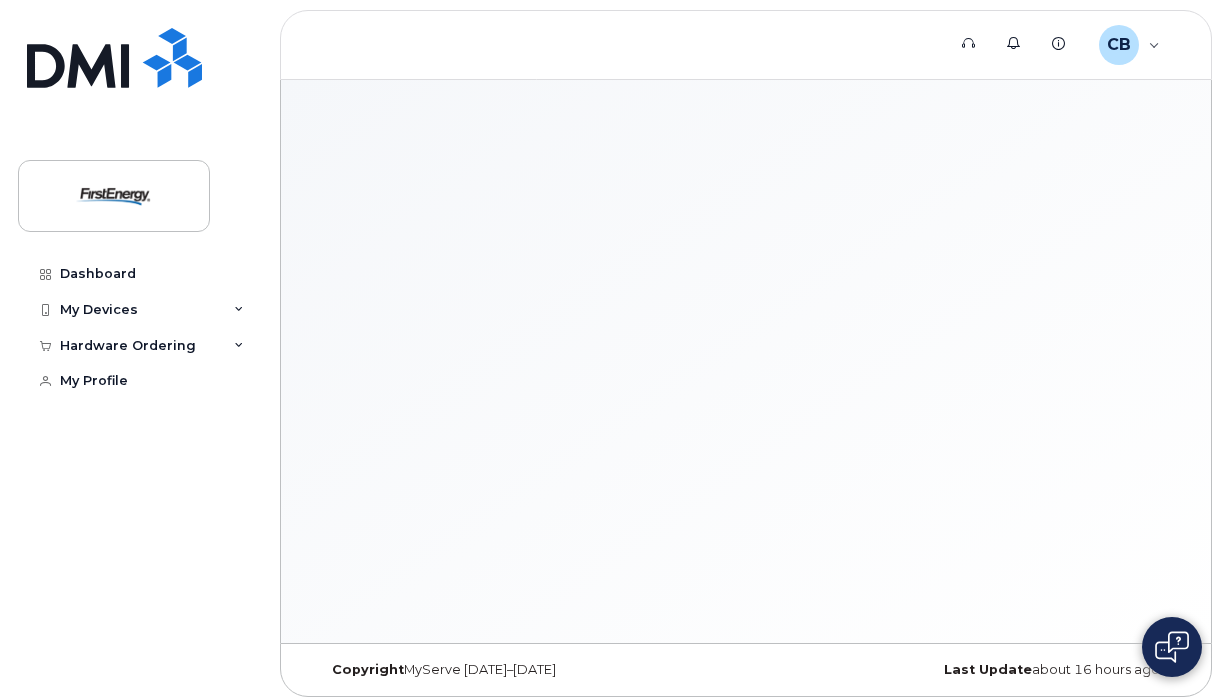 scroll, scrollTop: 0, scrollLeft: 0, axis: both 